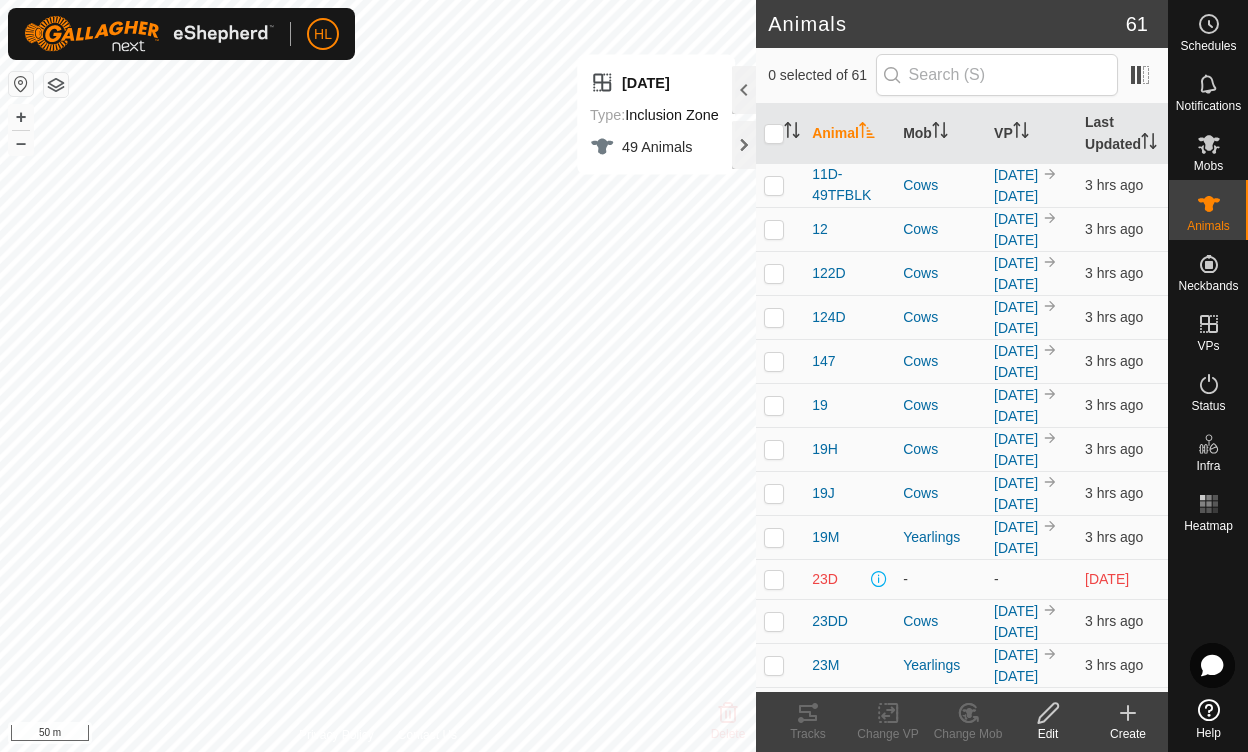 scroll, scrollTop: 0, scrollLeft: 0, axis: both 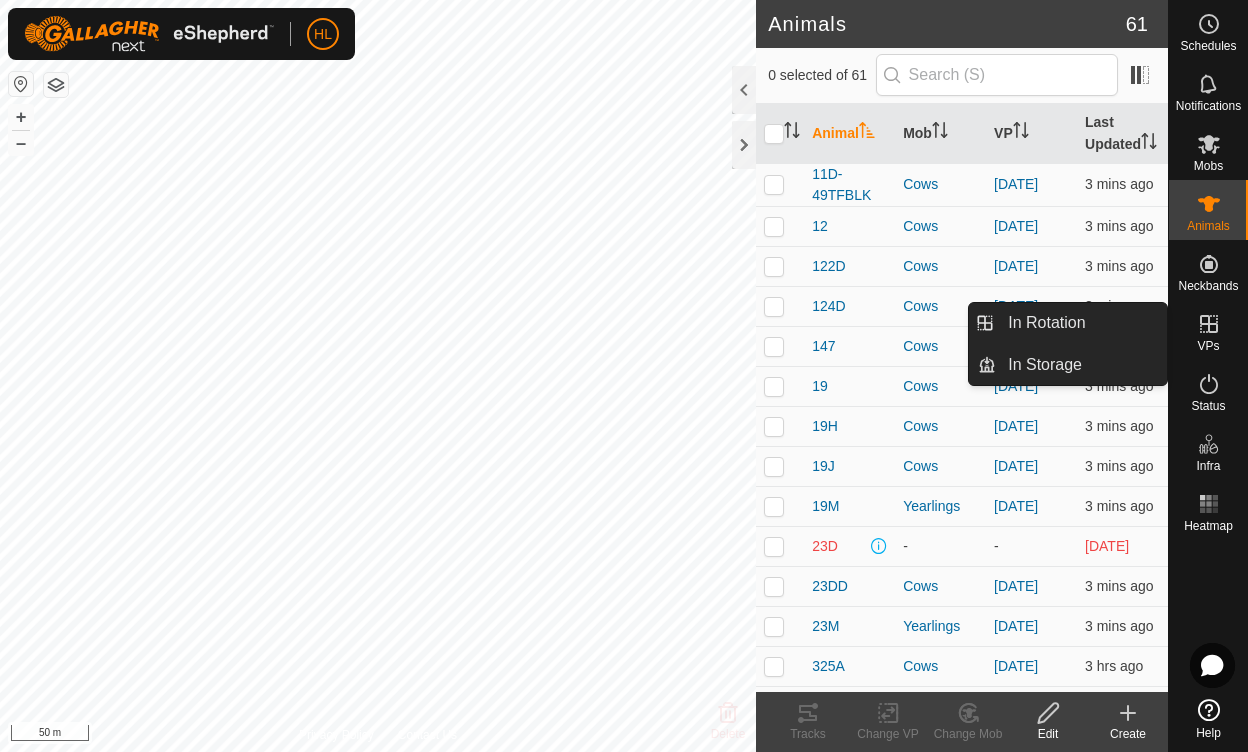 click 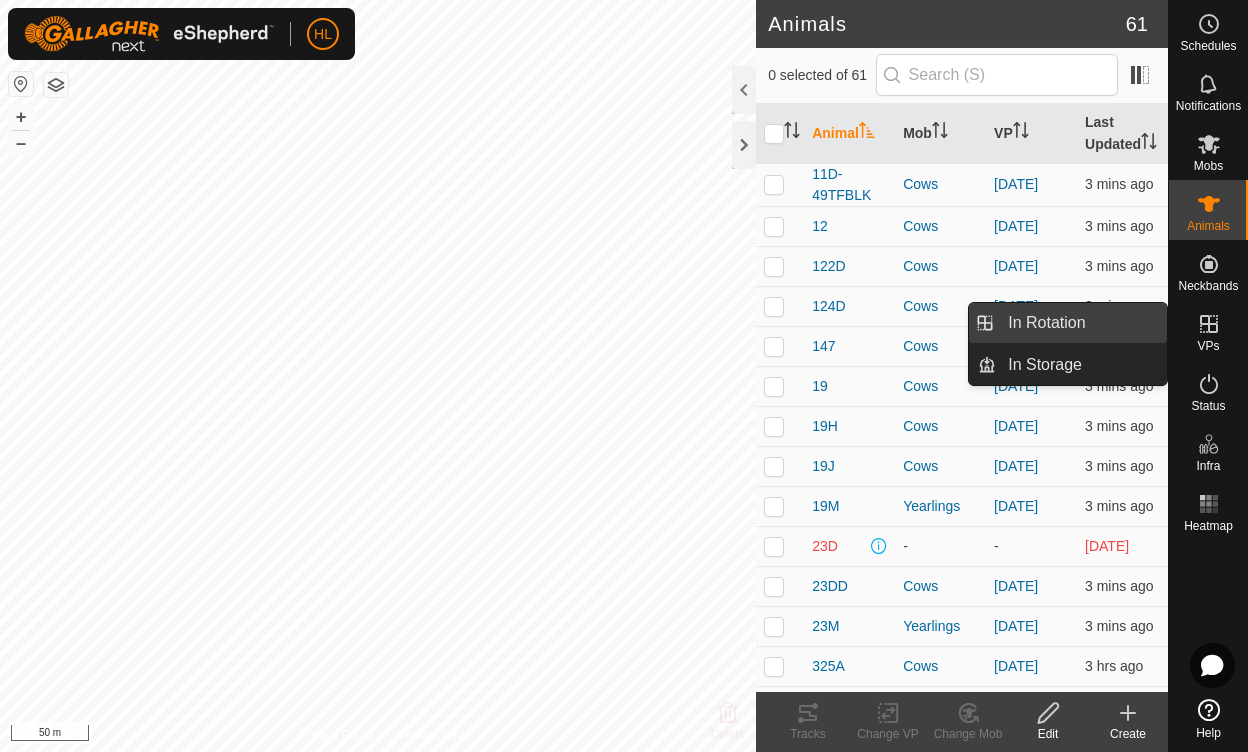 click on "In Rotation" at bounding box center (1081, 323) 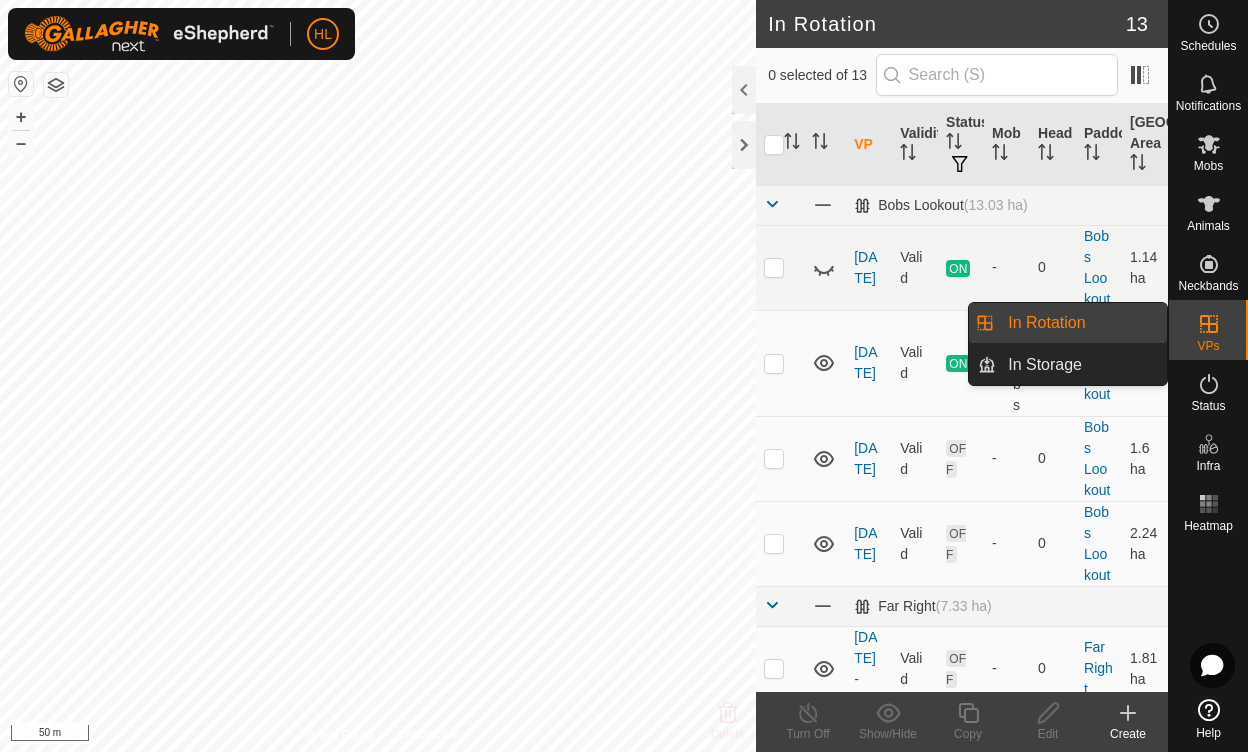 click on "VPs" at bounding box center (1208, 346) 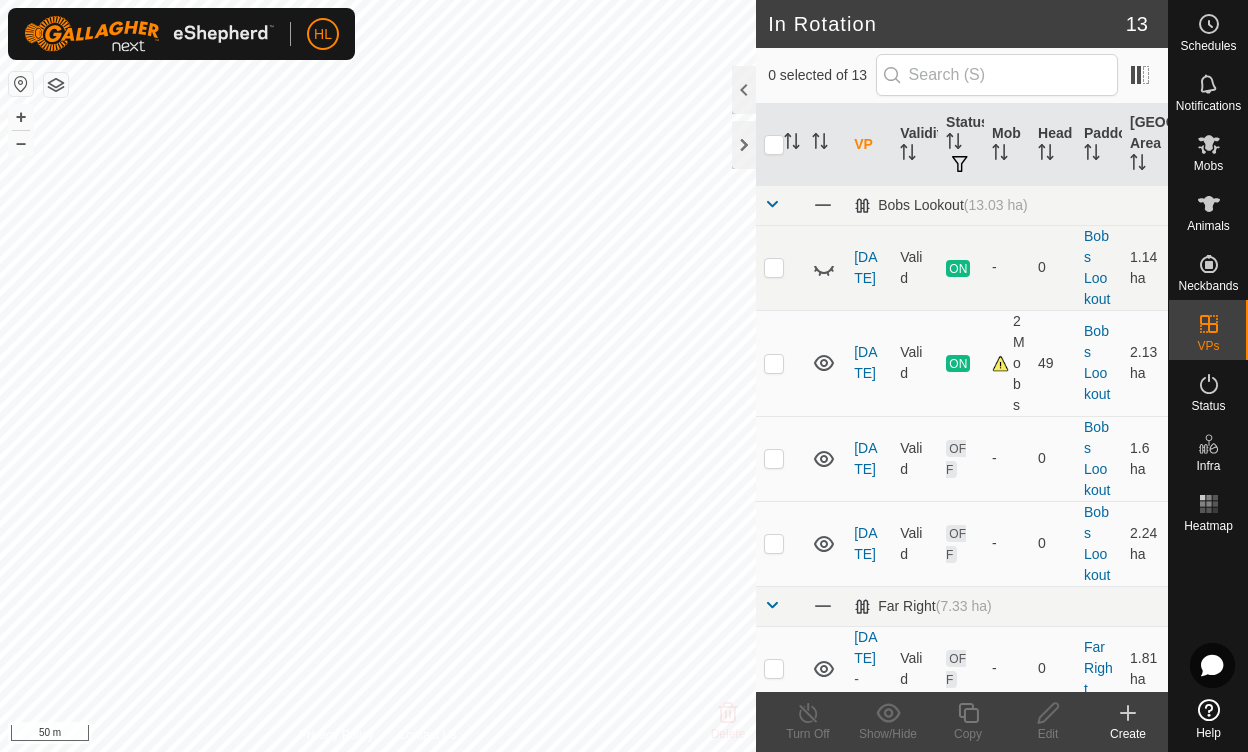 scroll, scrollTop: 0, scrollLeft: 0, axis: both 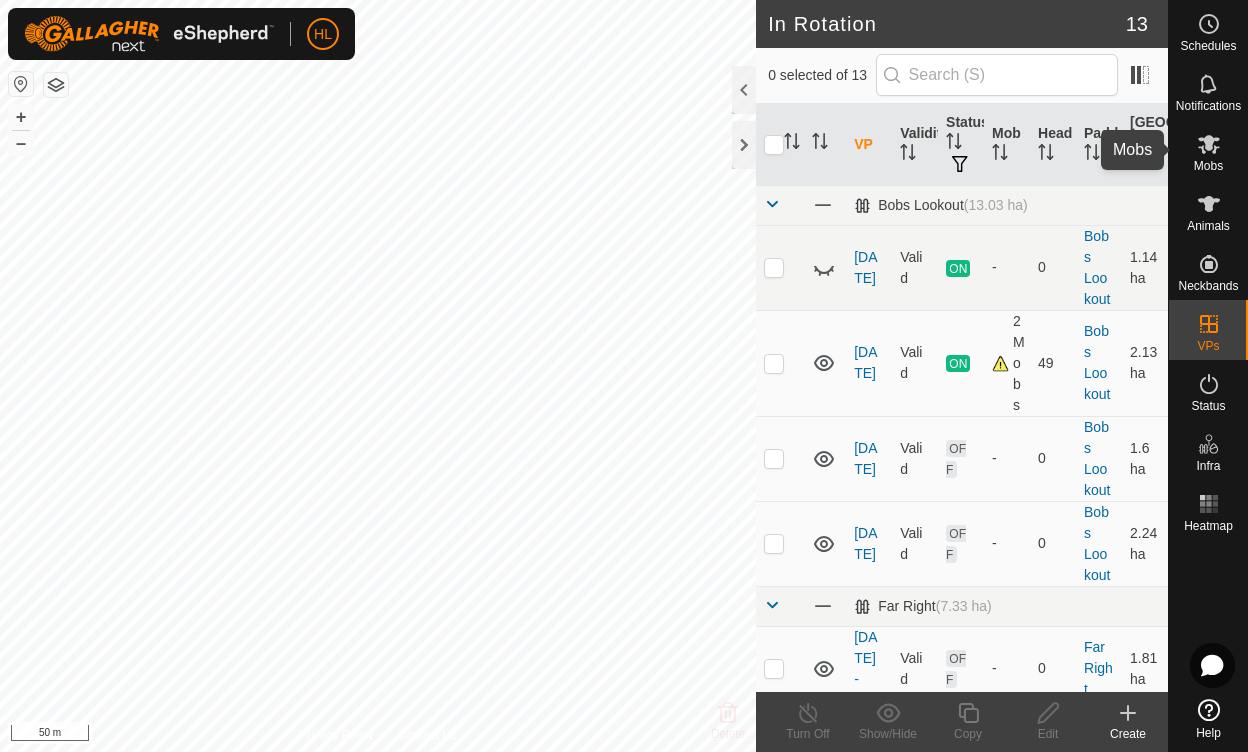 click 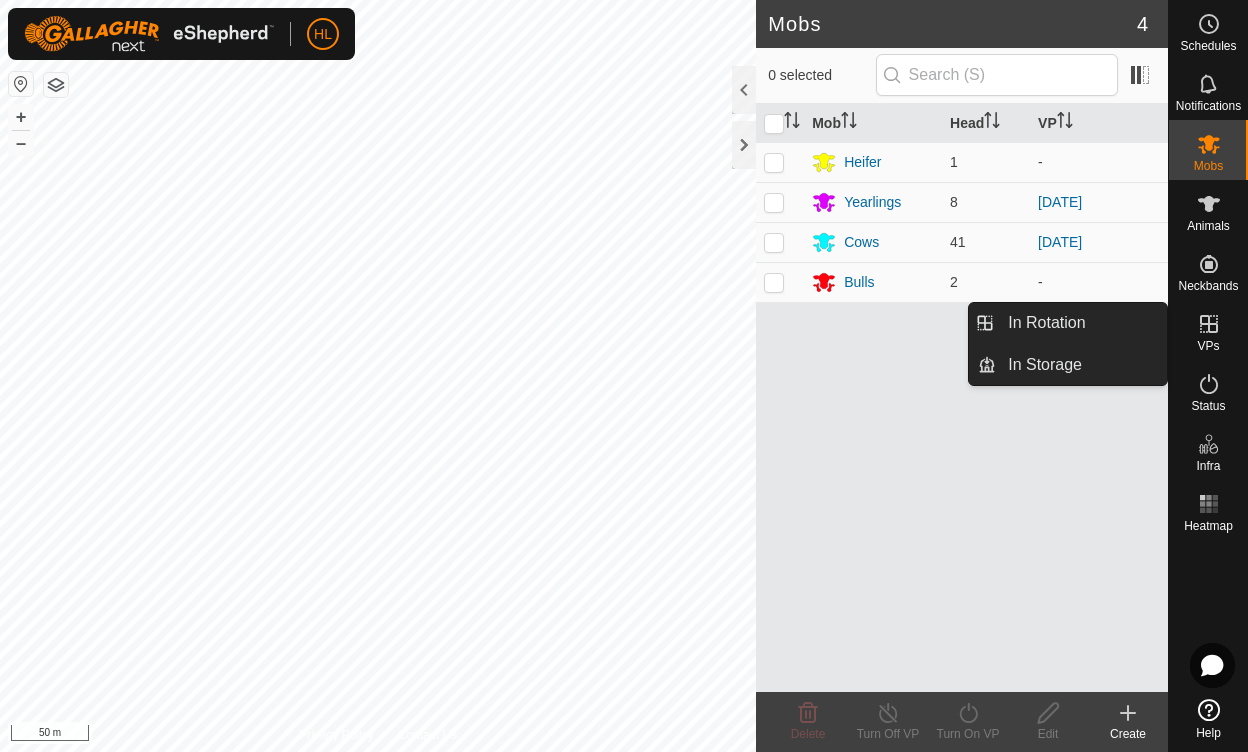 click 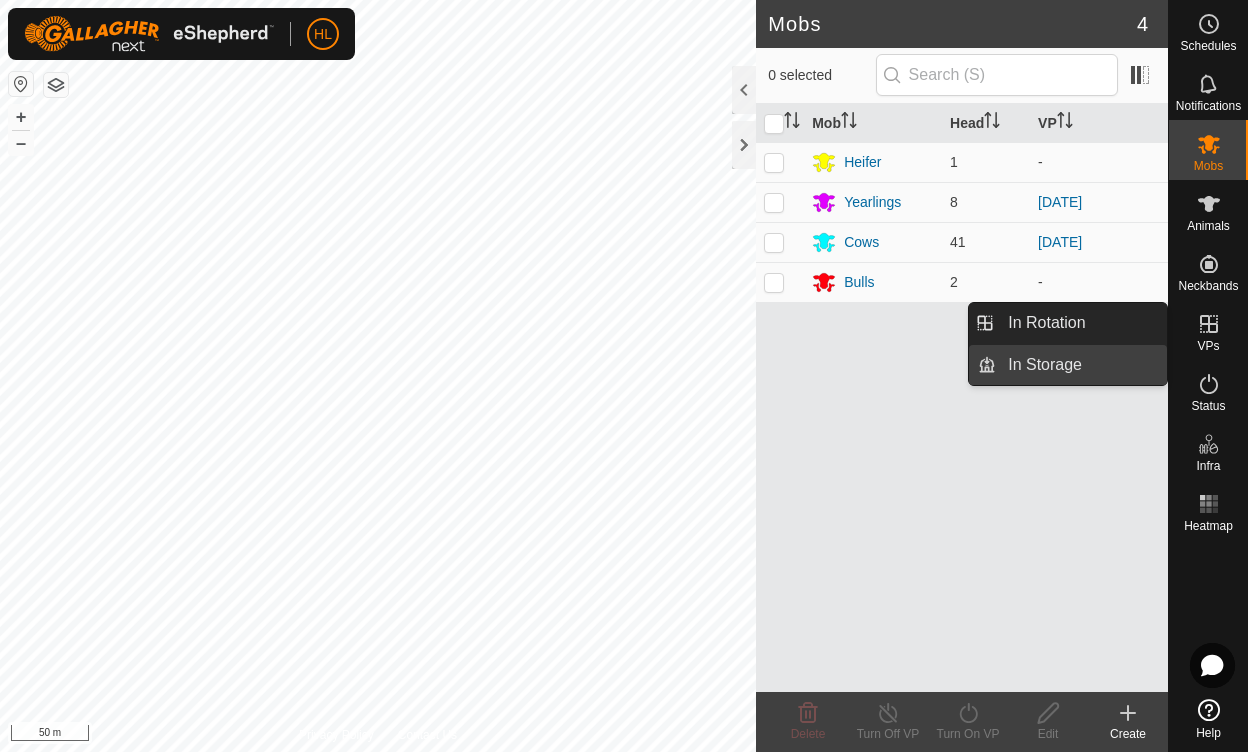 click on "In Storage" at bounding box center [1081, 365] 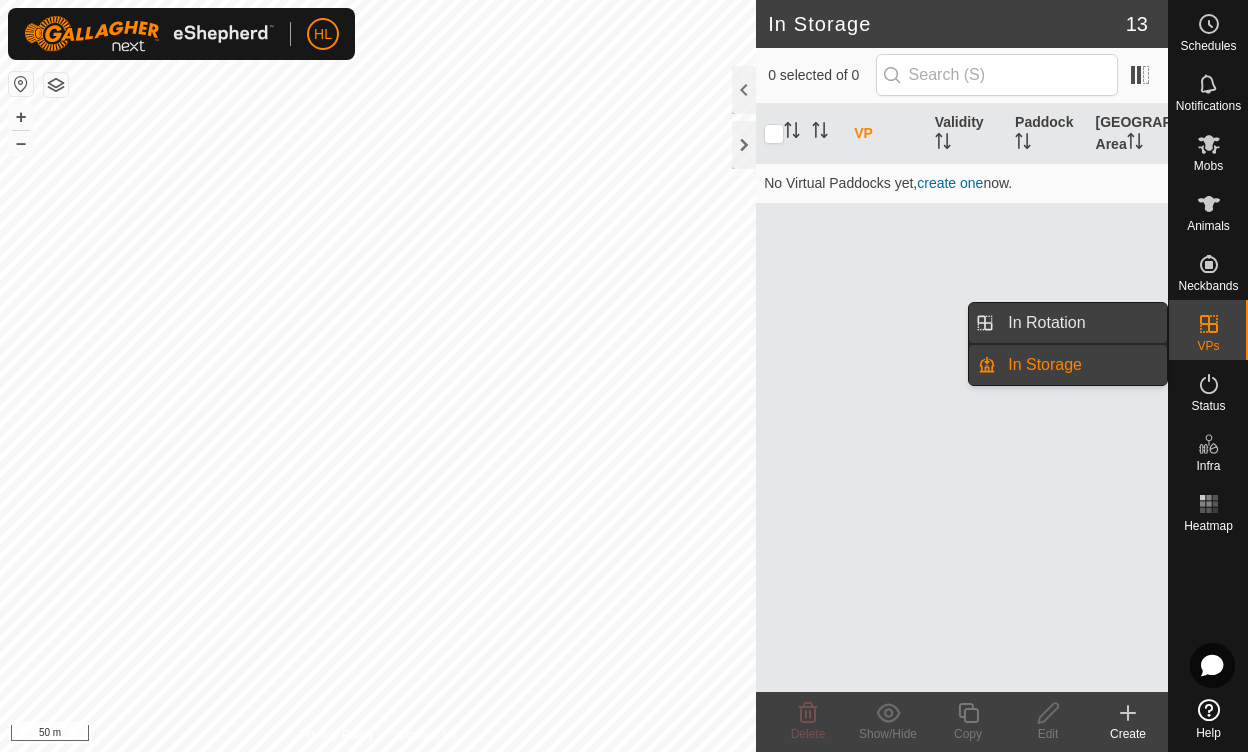 click on "In Rotation" at bounding box center [1081, 323] 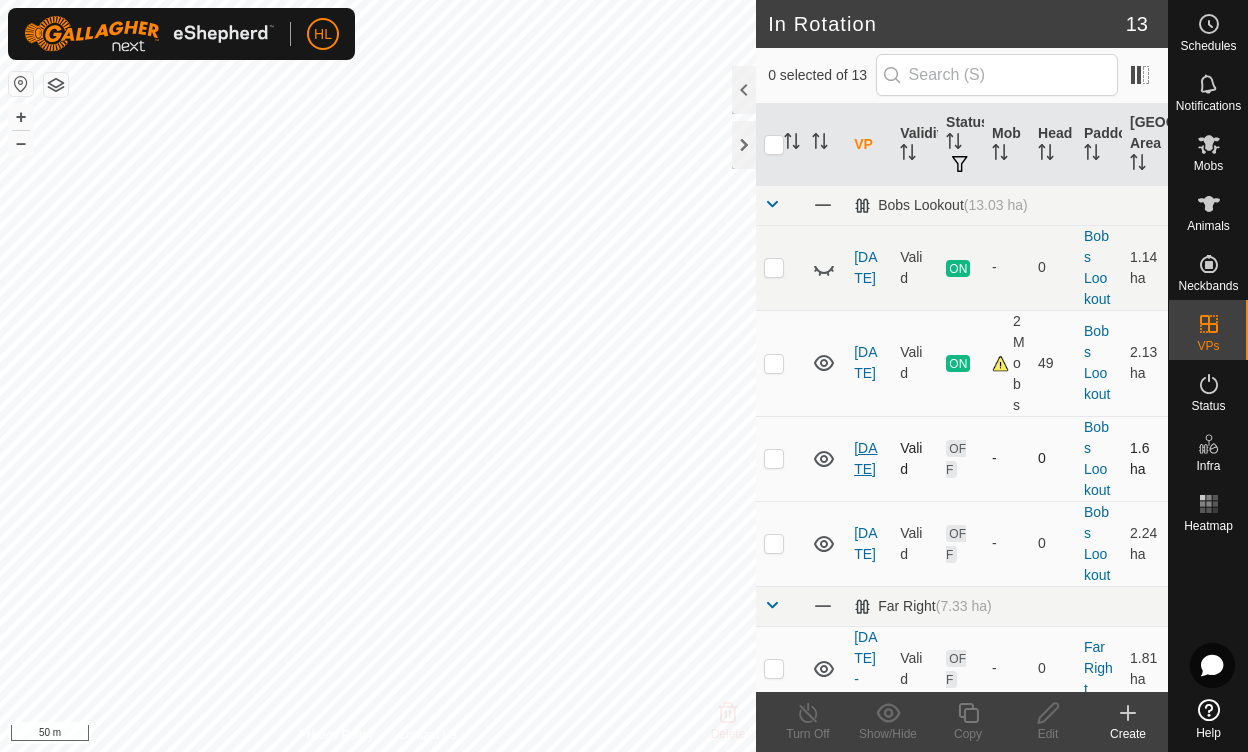 click on "[DATE]" at bounding box center (865, 458) 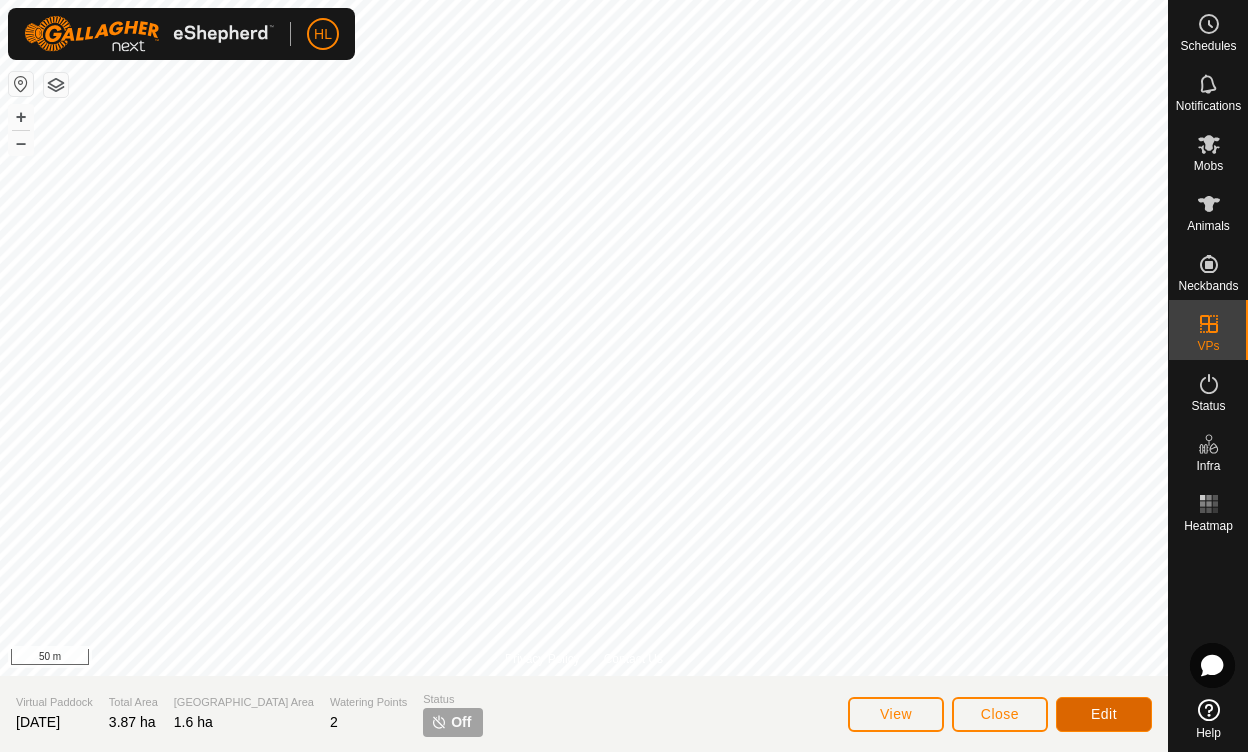 click on "Edit" 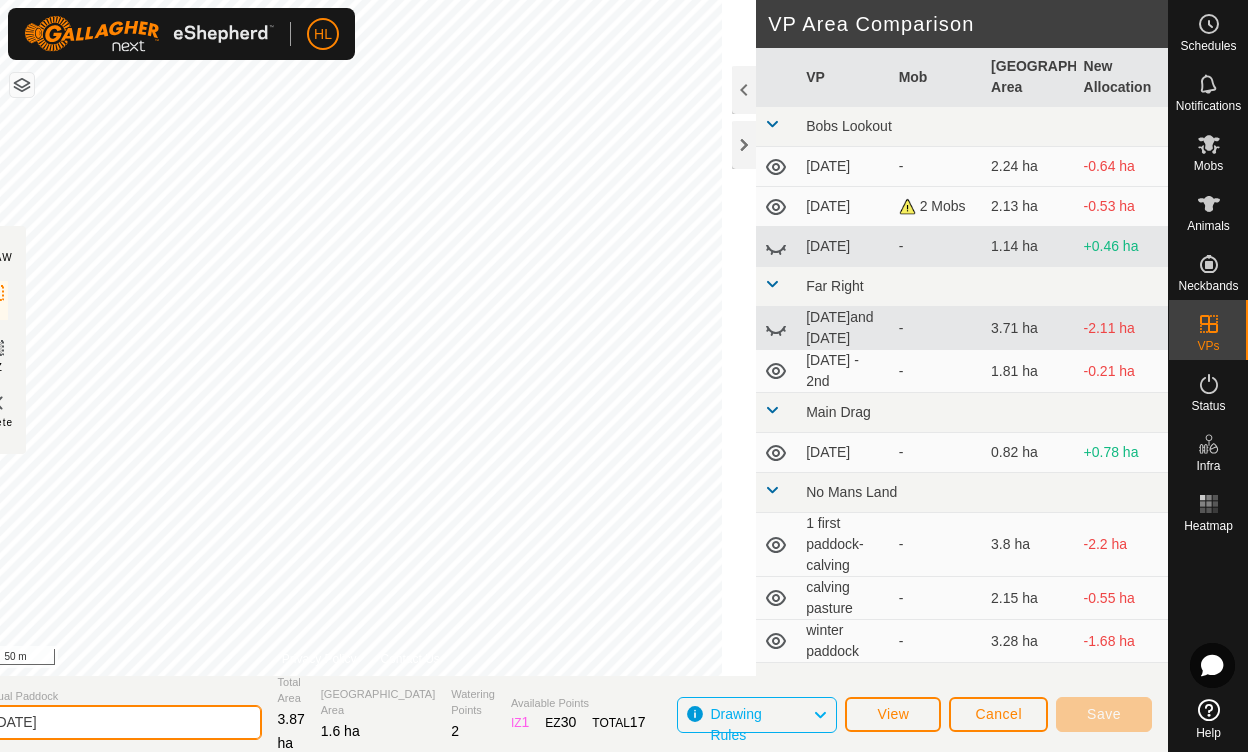 click on "[DATE]" 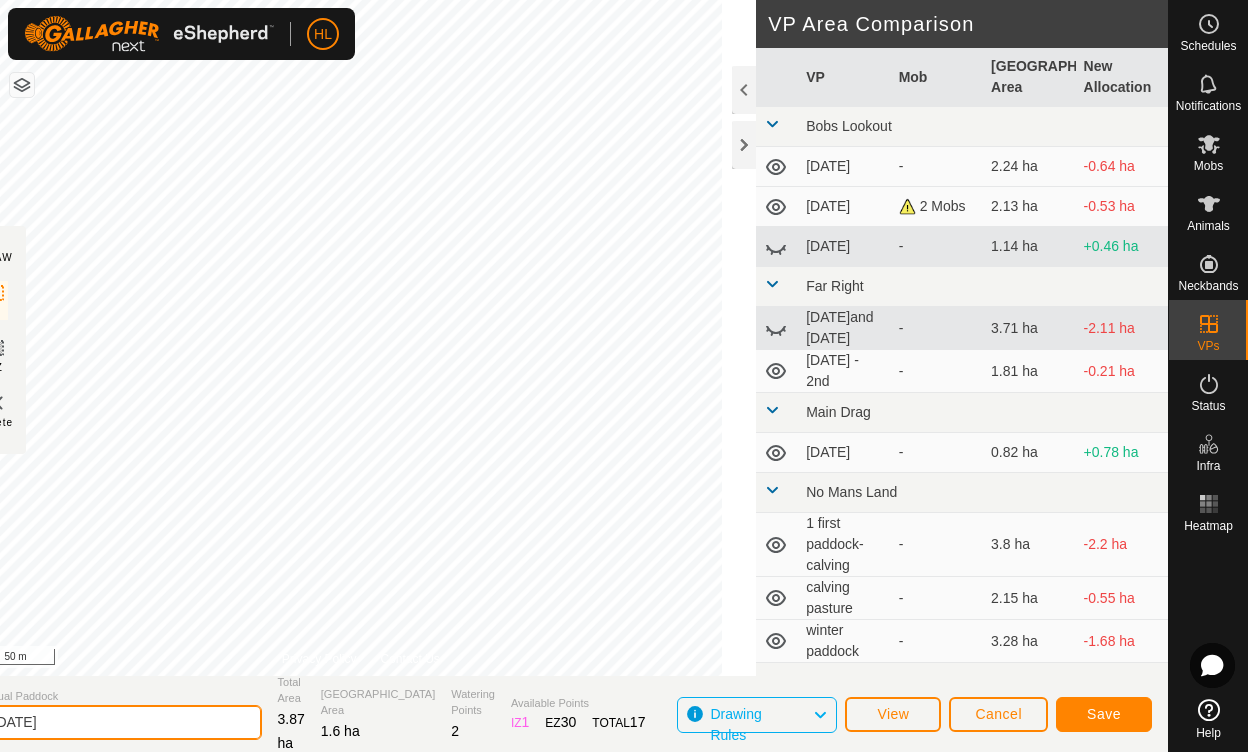 type on "july 25" 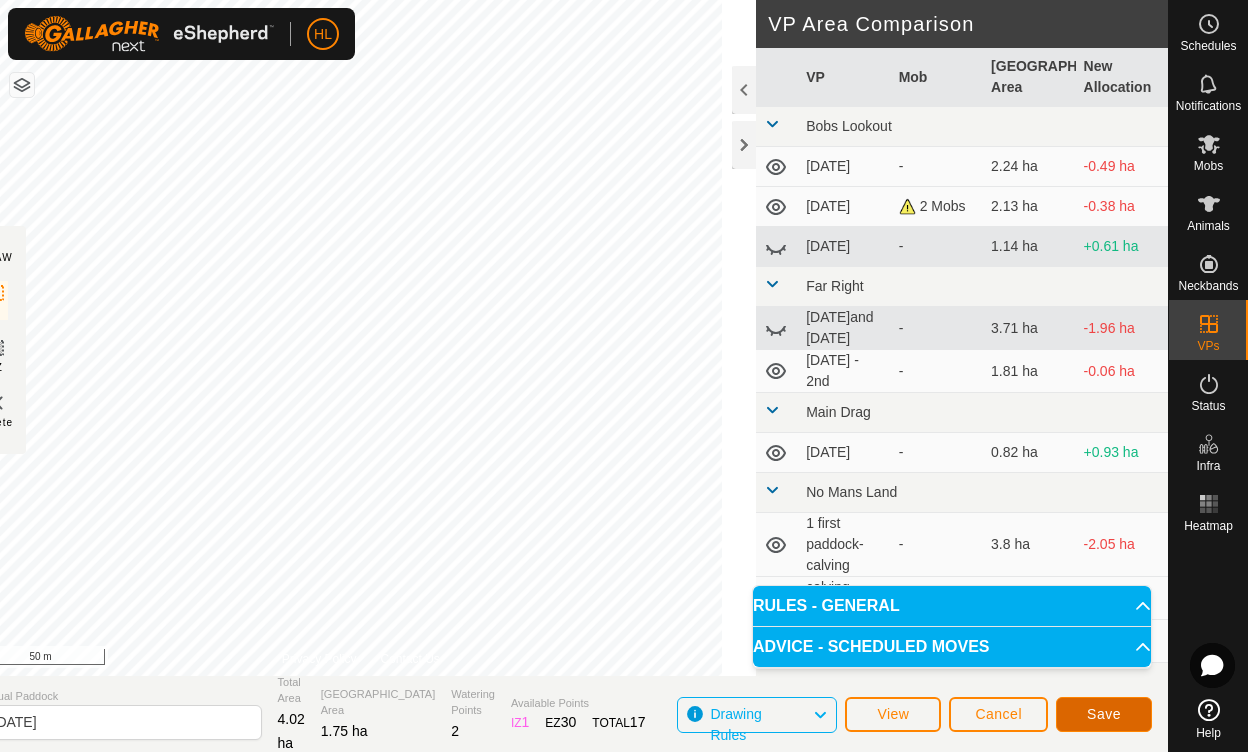 click on "Save" 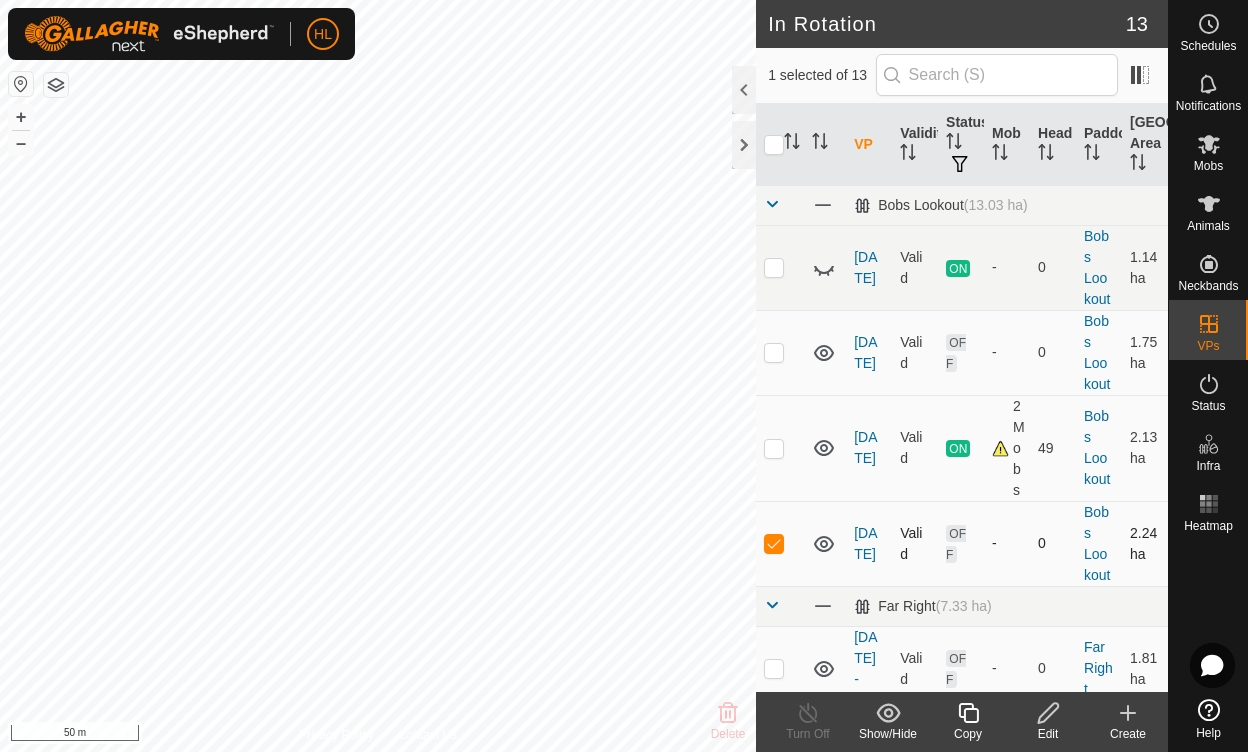 click at bounding box center [774, 543] 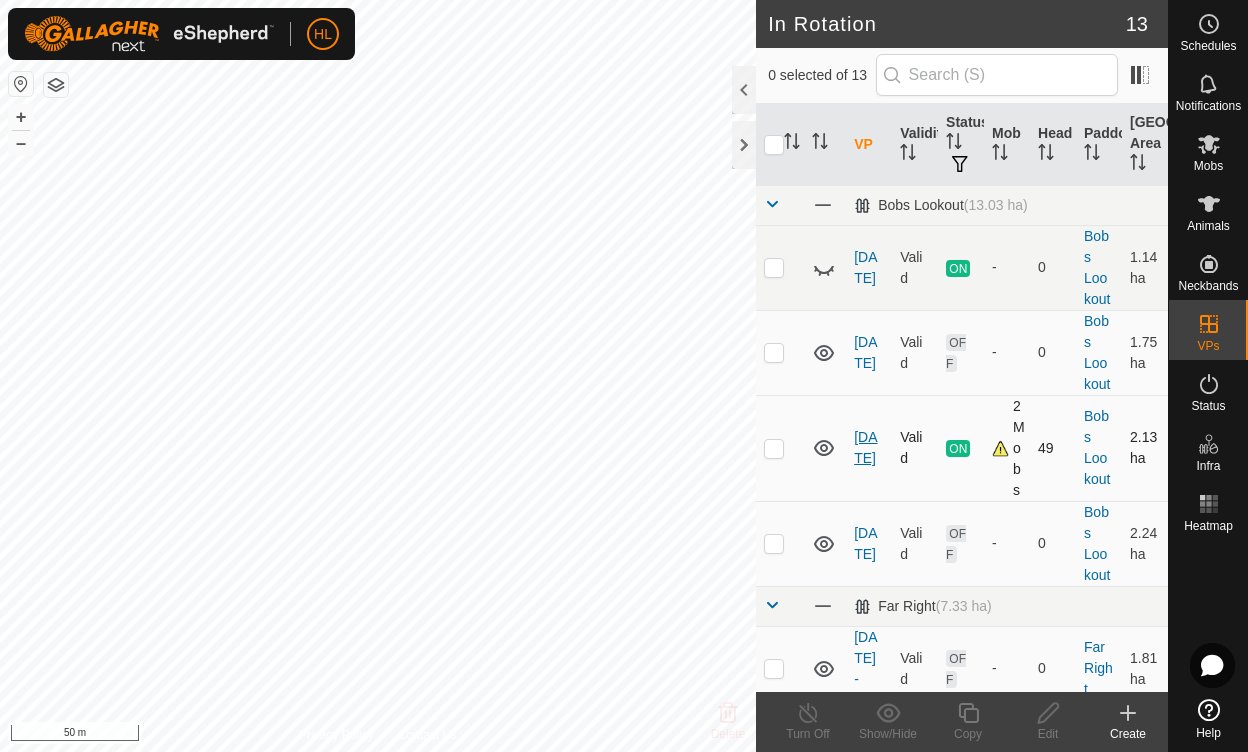 click on "[DATE]" at bounding box center [865, 447] 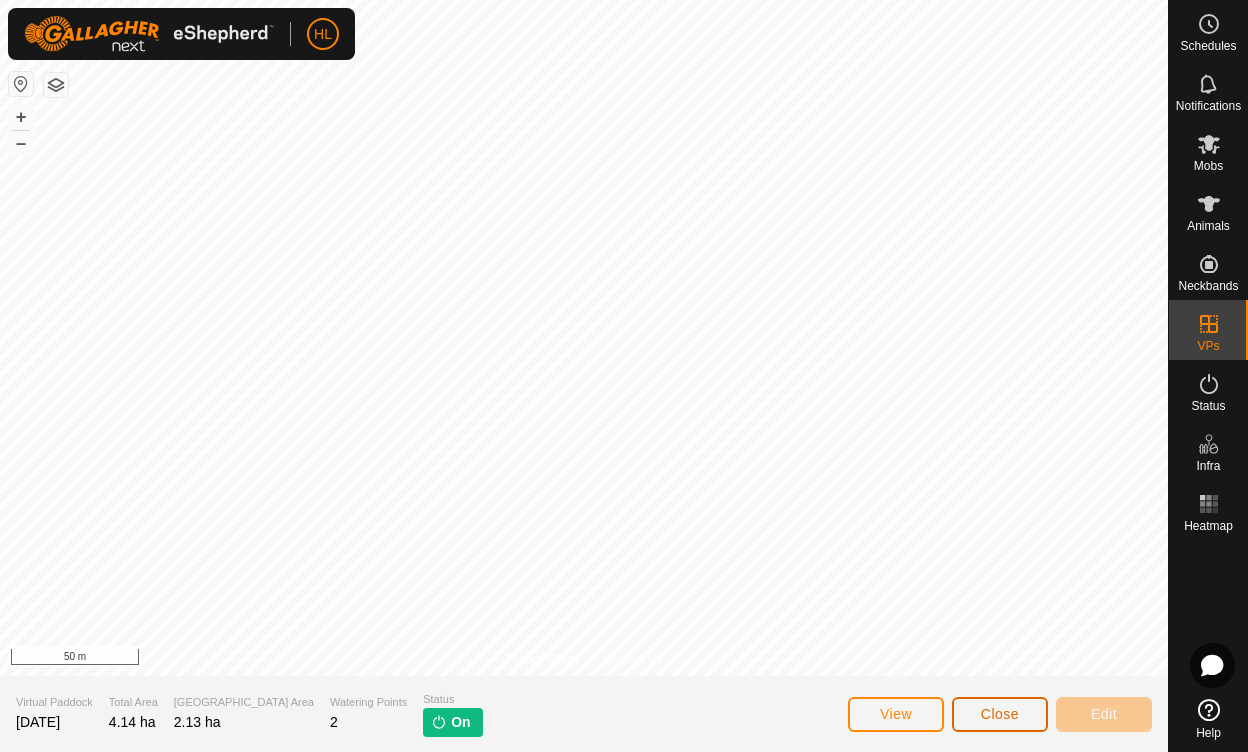 click on "Close" 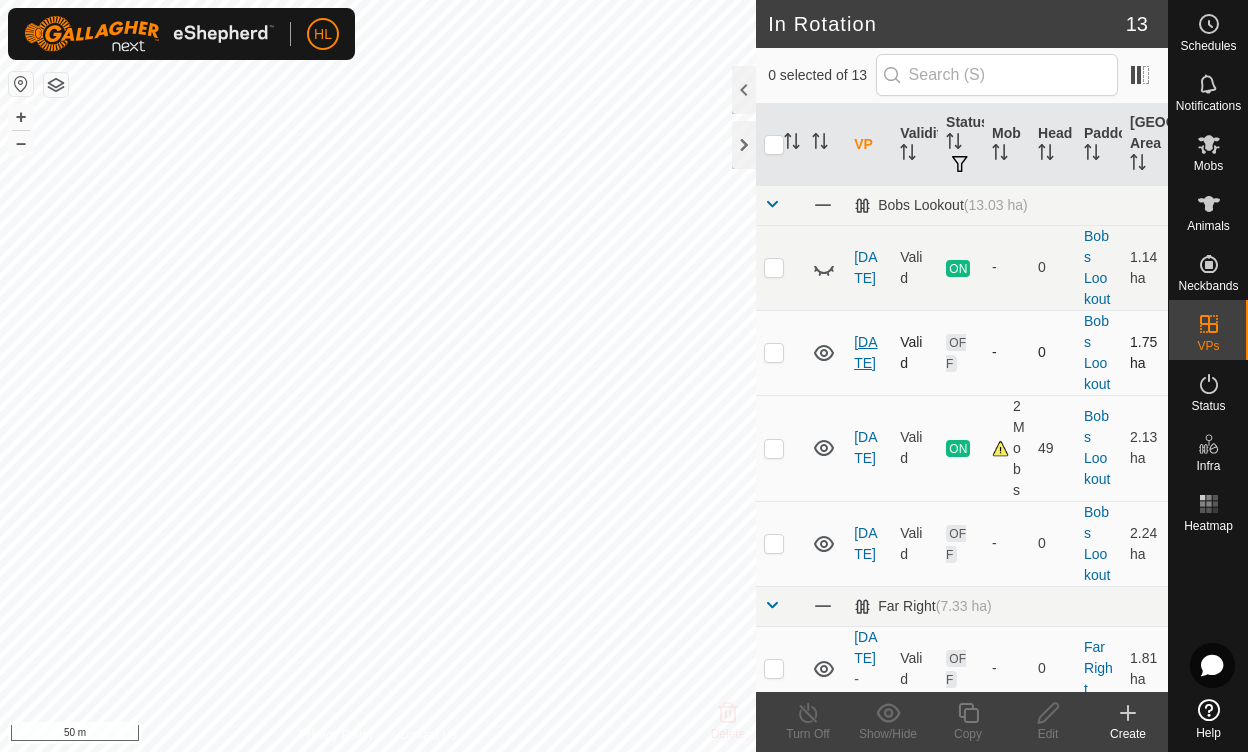 click on "july 25" at bounding box center (865, 352) 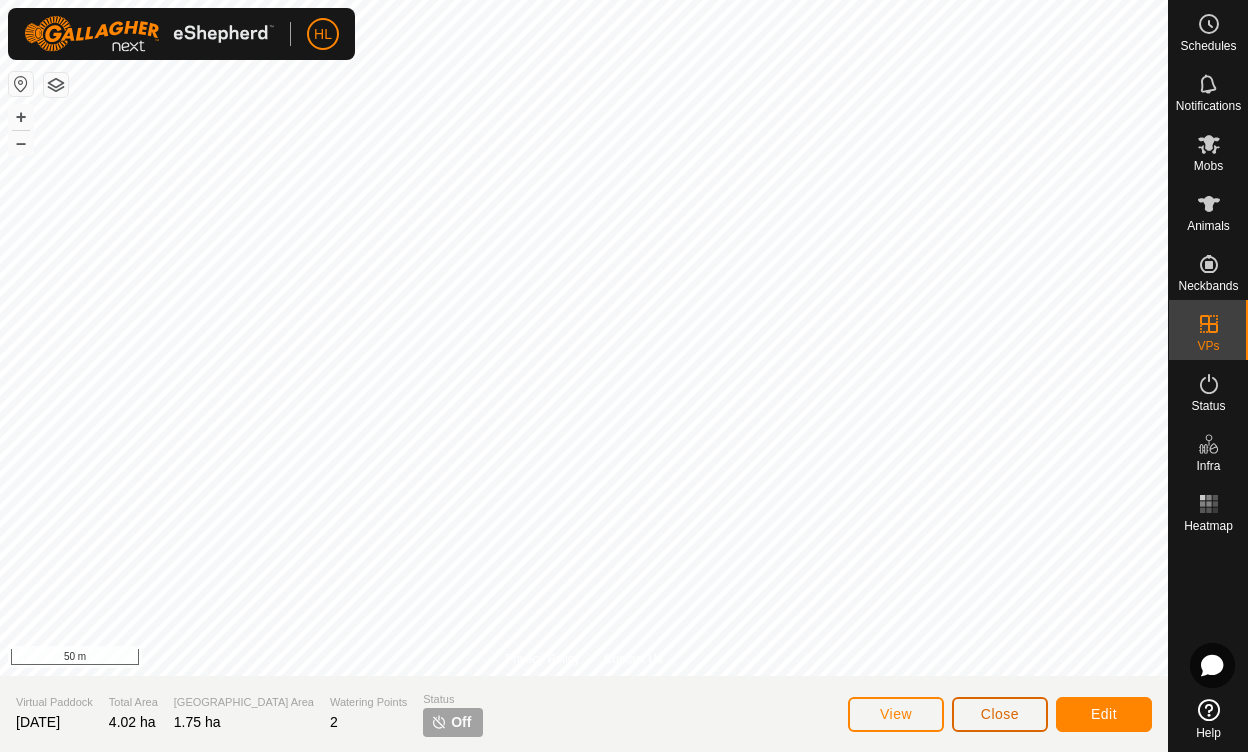 click on "Close" 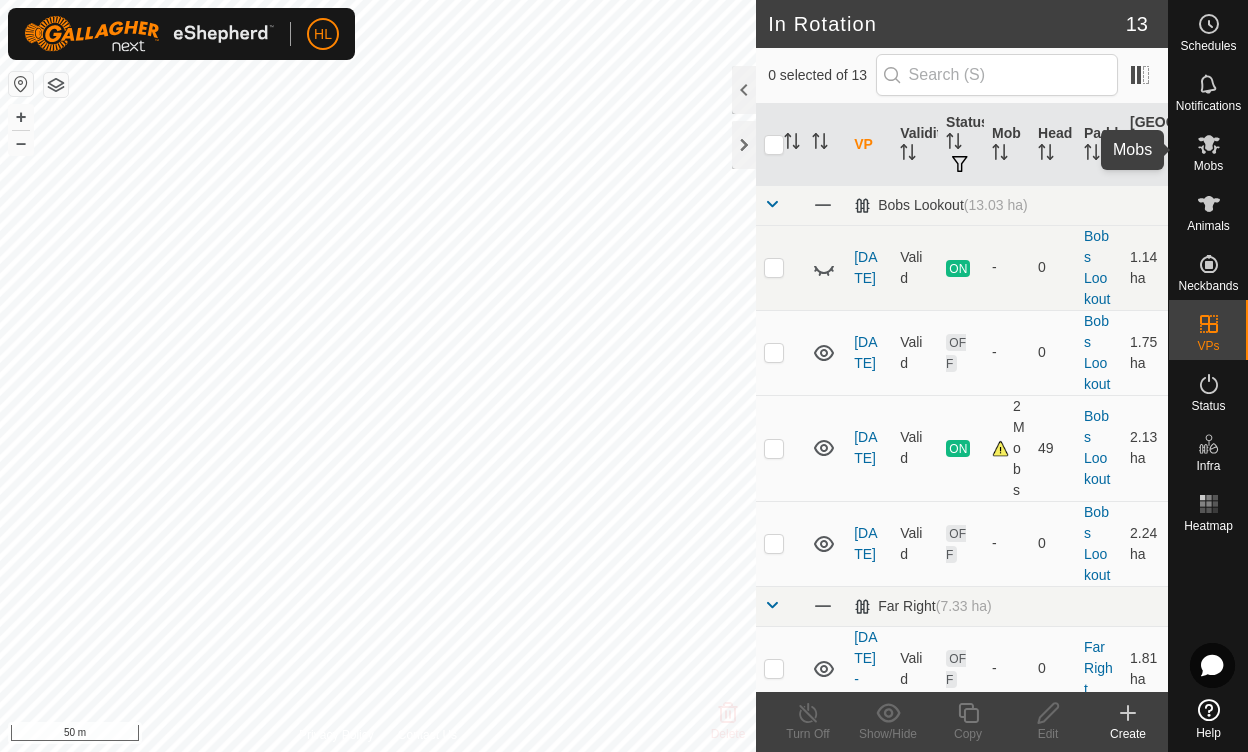 click 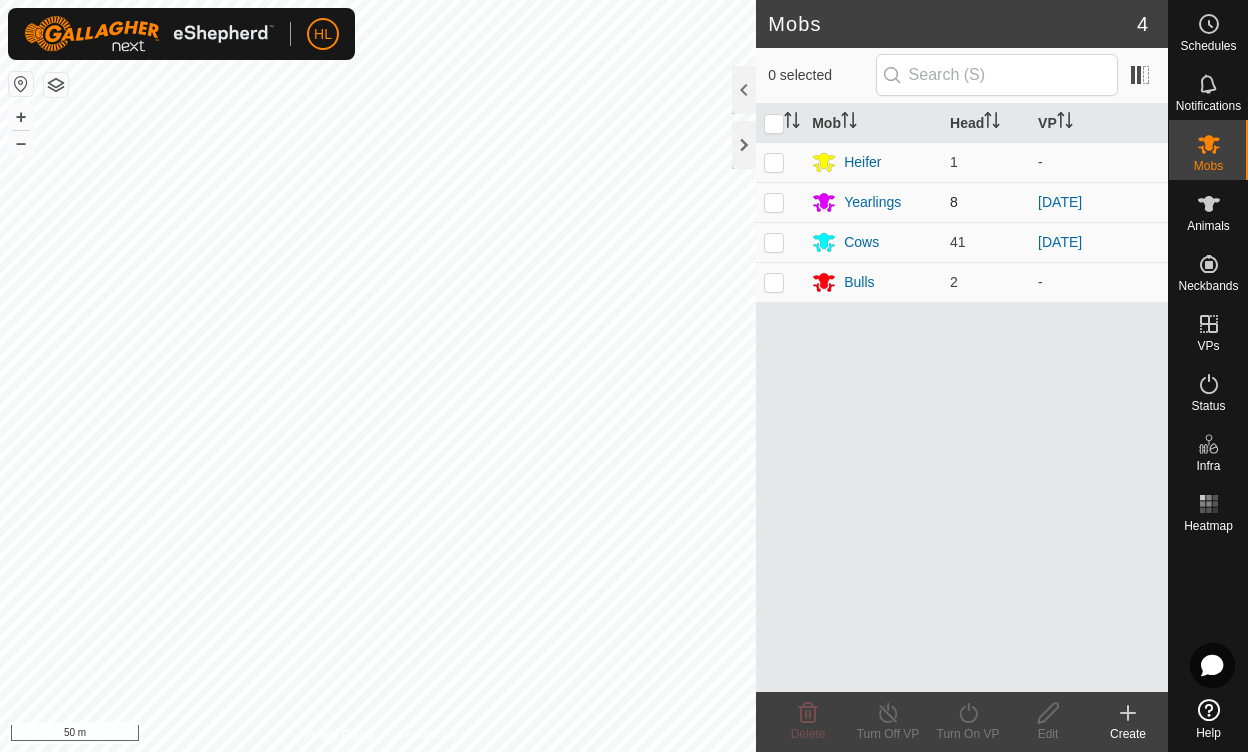 click at bounding box center (774, 202) 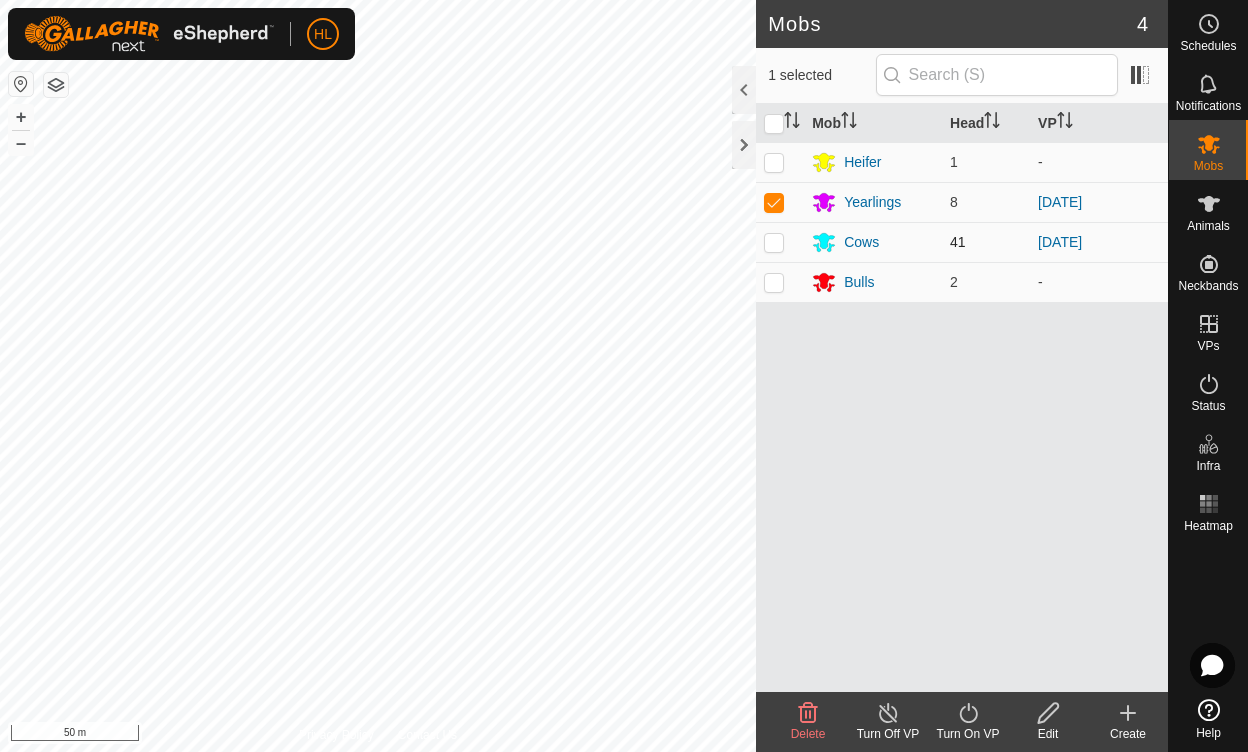 click at bounding box center [774, 242] 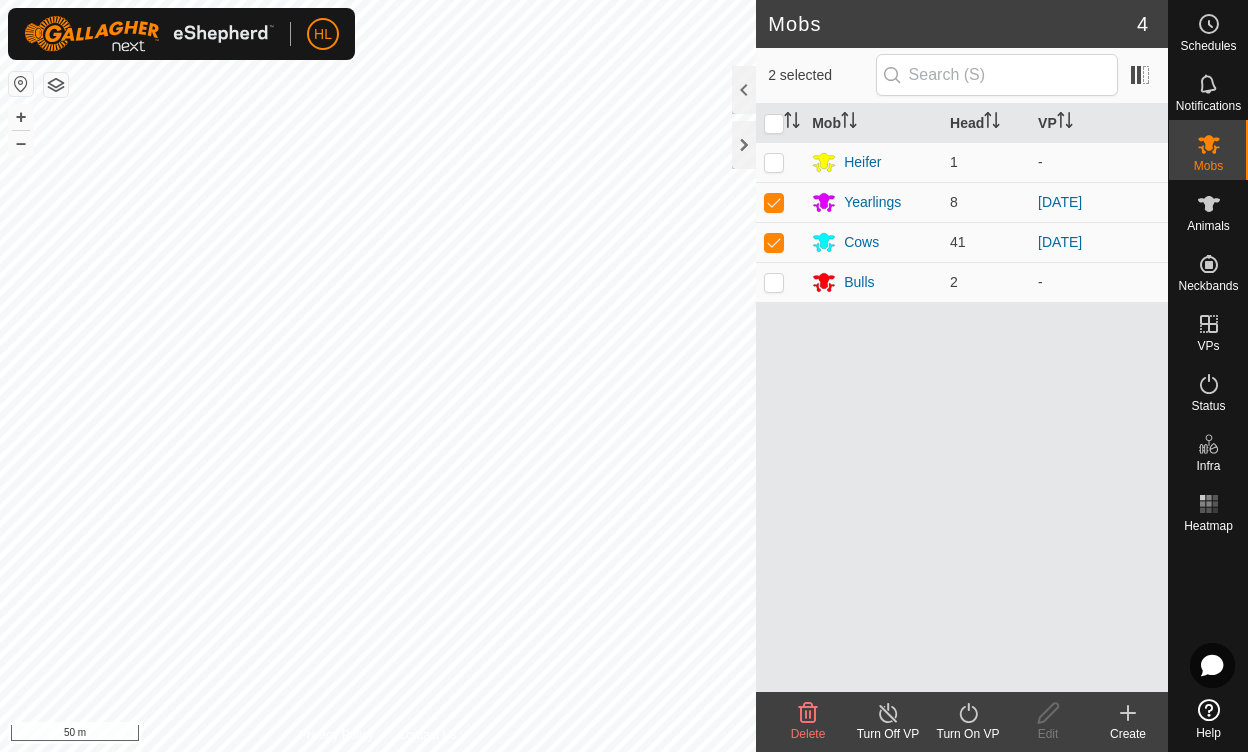 click 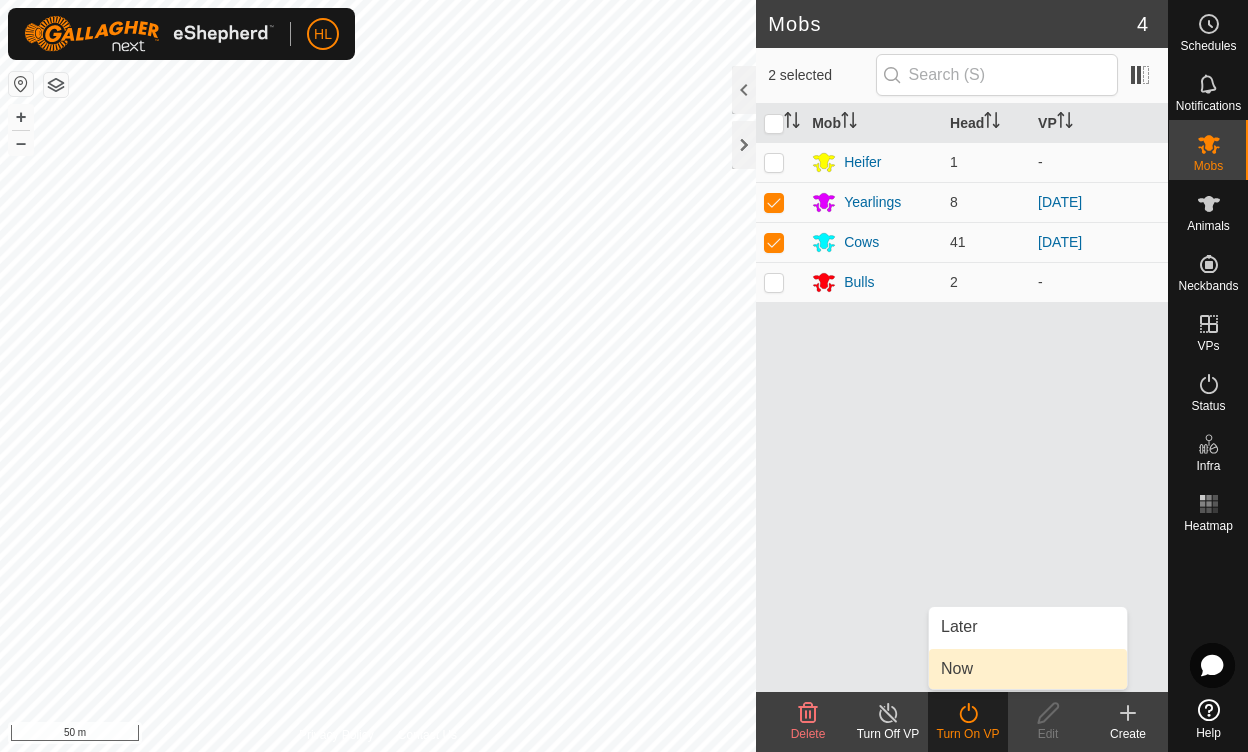 click on "Now" at bounding box center [1028, 669] 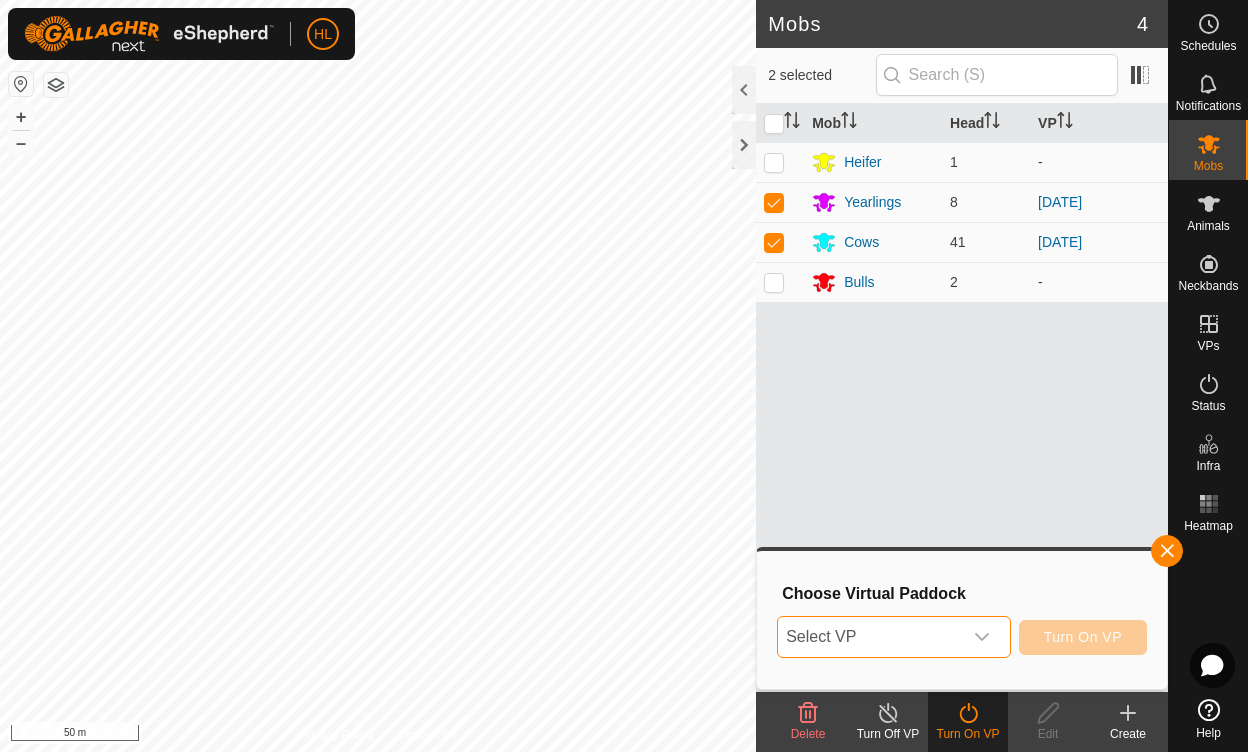 click on "Select VP" at bounding box center [869, 637] 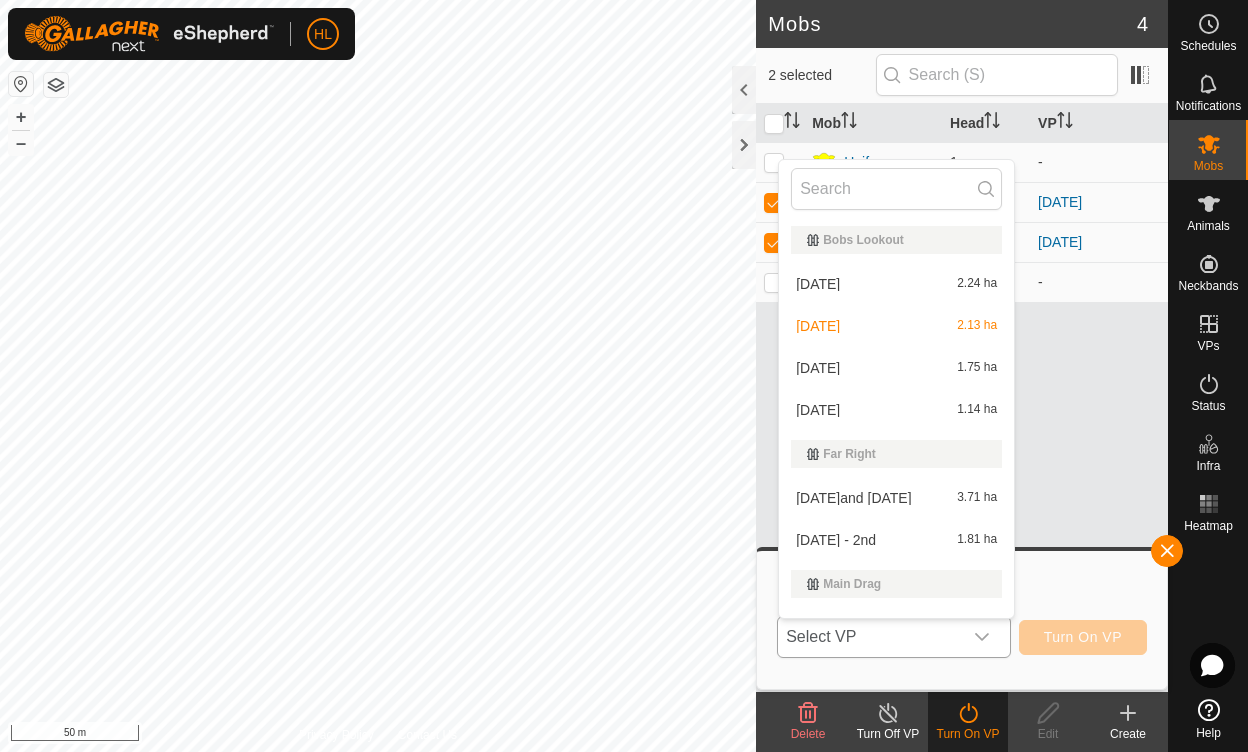 scroll, scrollTop: 30, scrollLeft: 0, axis: vertical 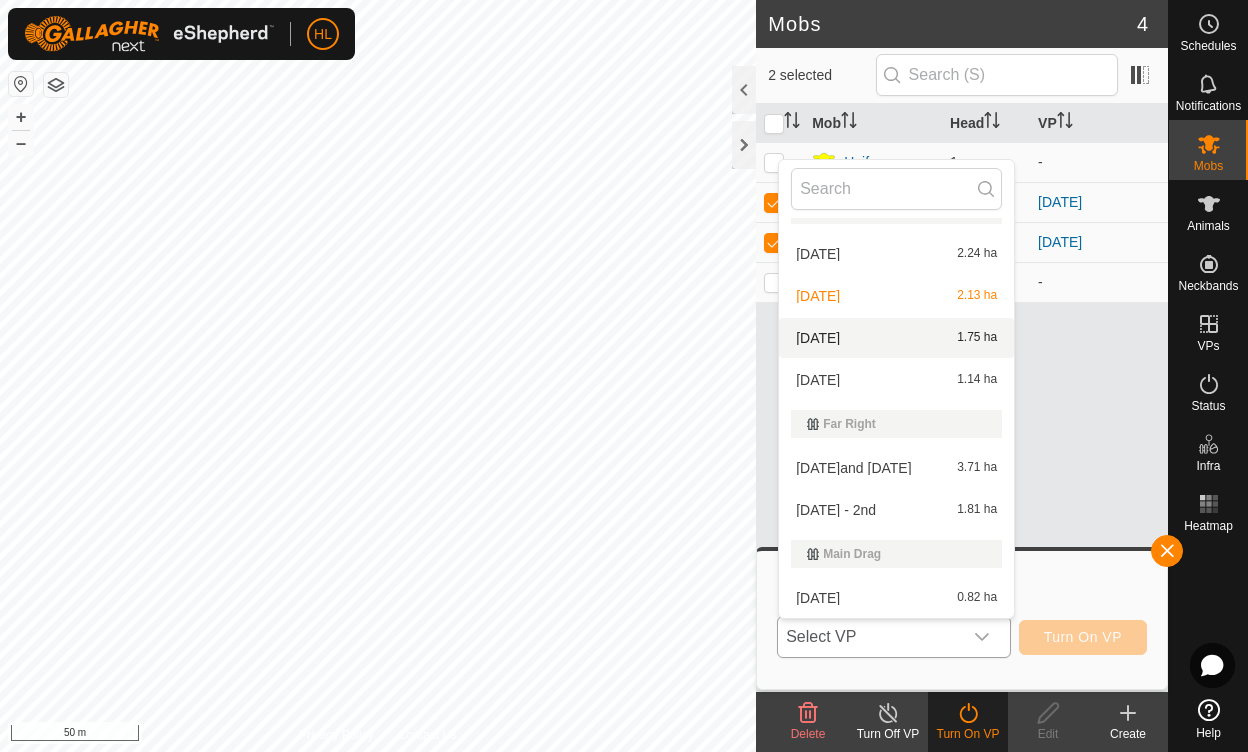 click on "july 25  1.75 ha" at bounding box center (896, 338) 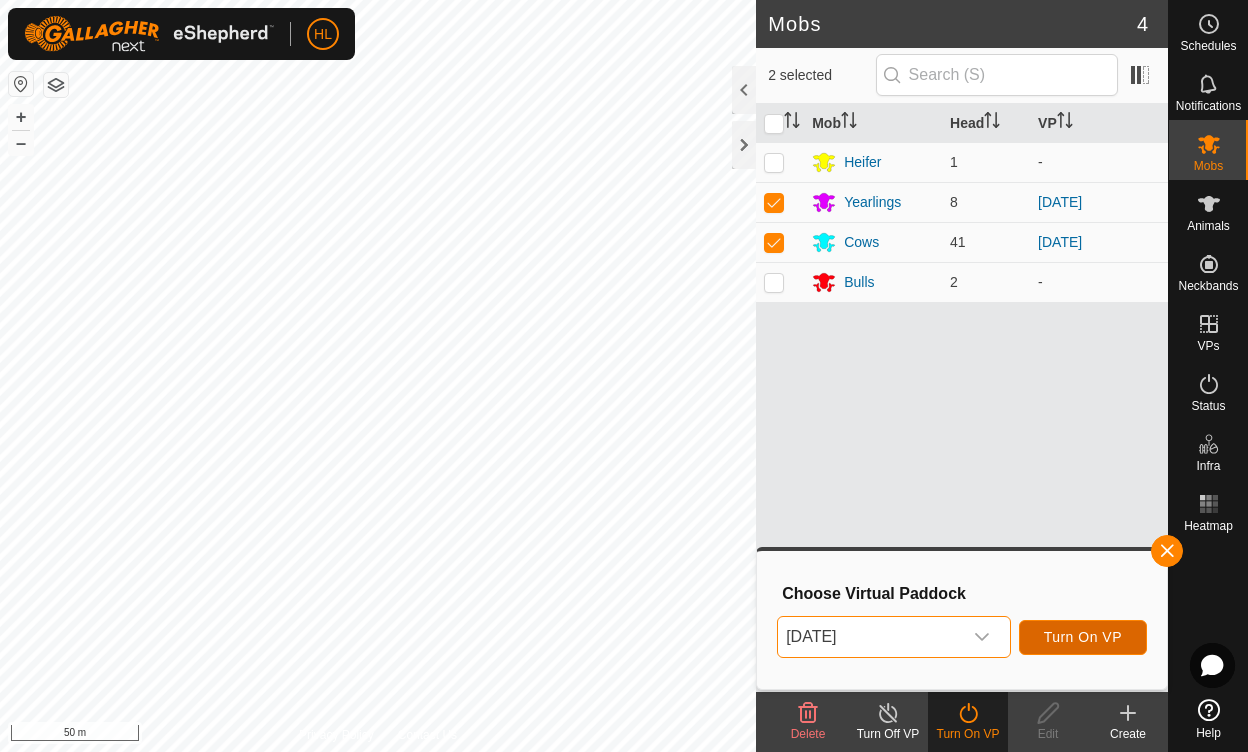 click on "Turn On VP" at bounding box center [1083, 637] 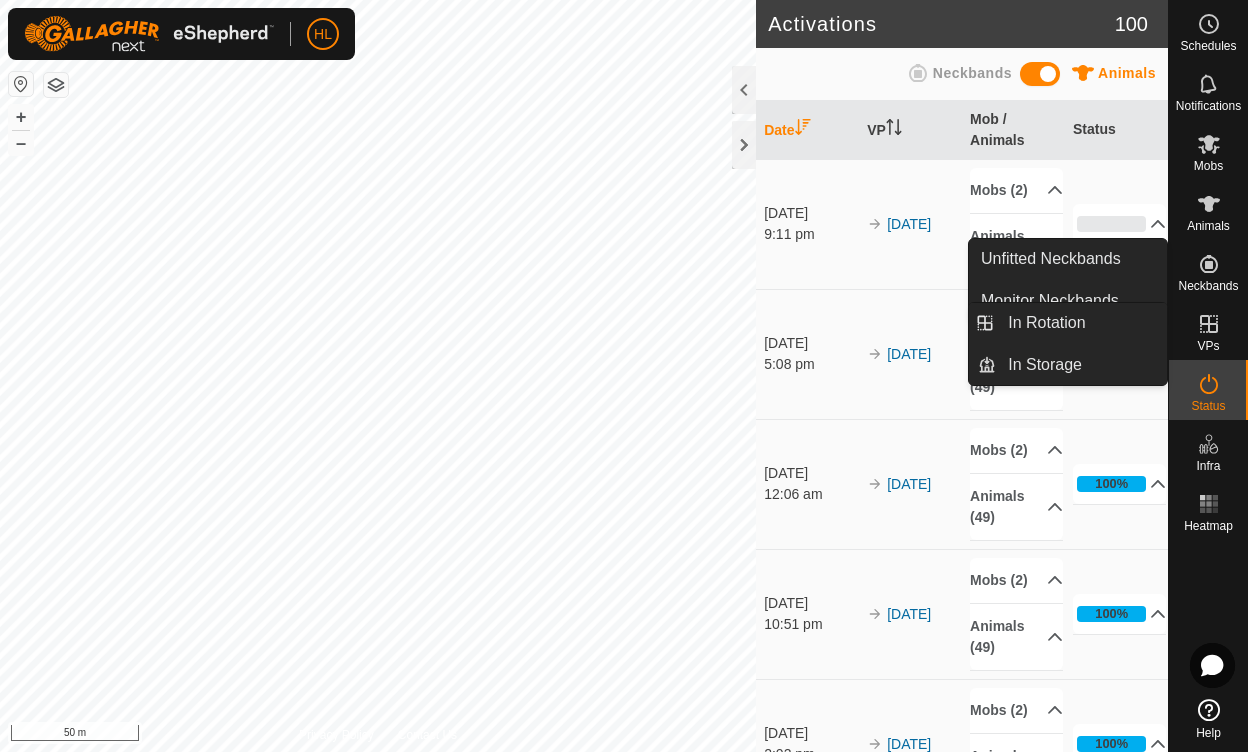 click 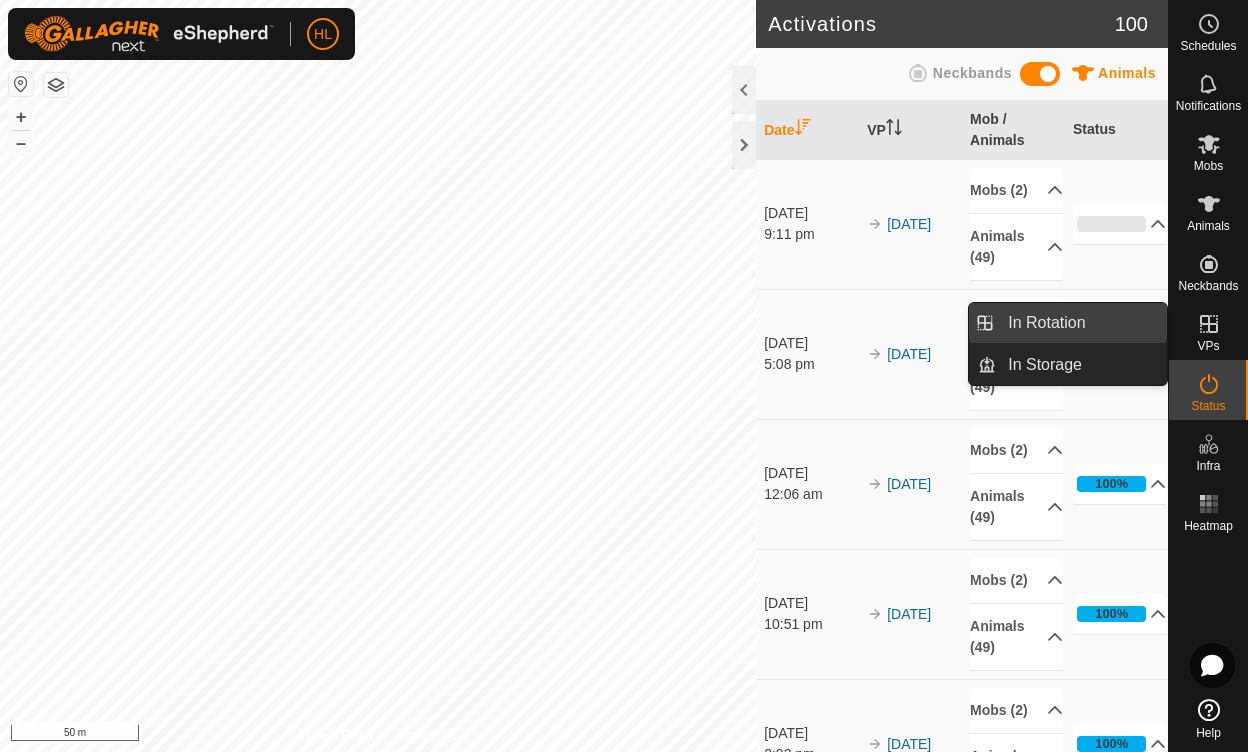 click on "In Rotation" at bounding box center (1081, 323) 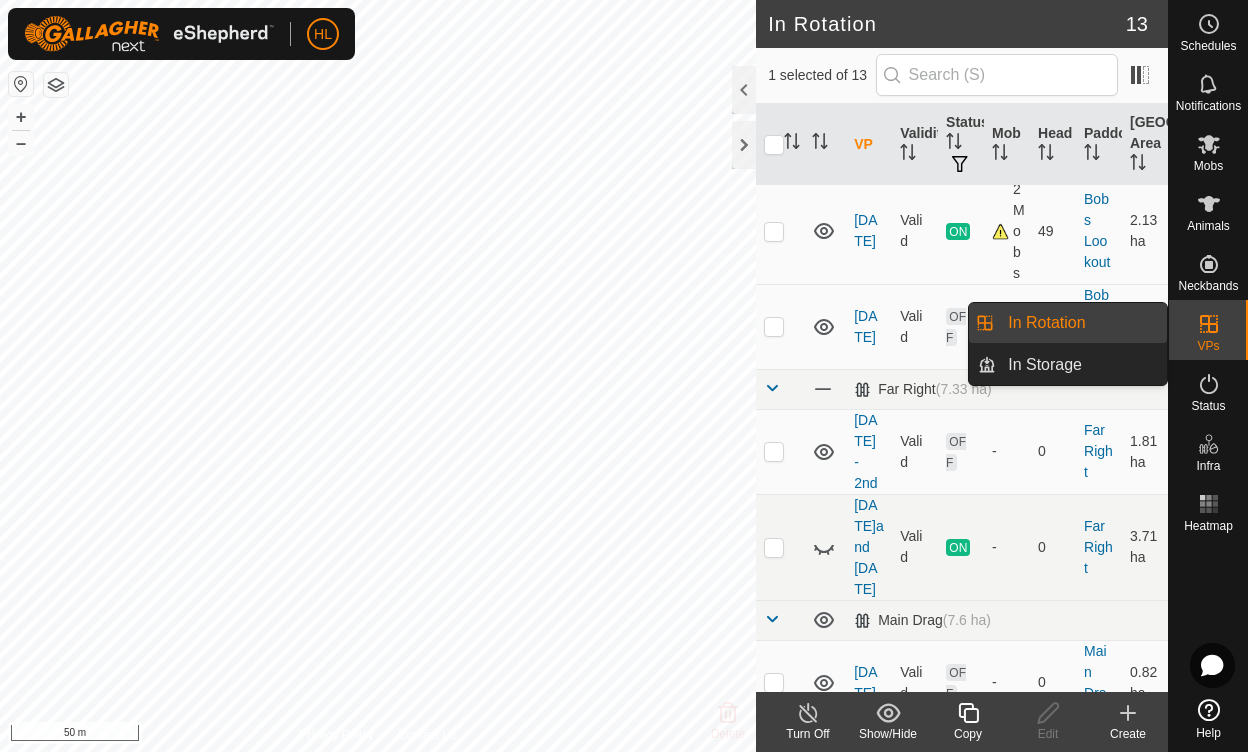 scroll, scrollTop: 239, scrollLeft: 0, axis: vertical 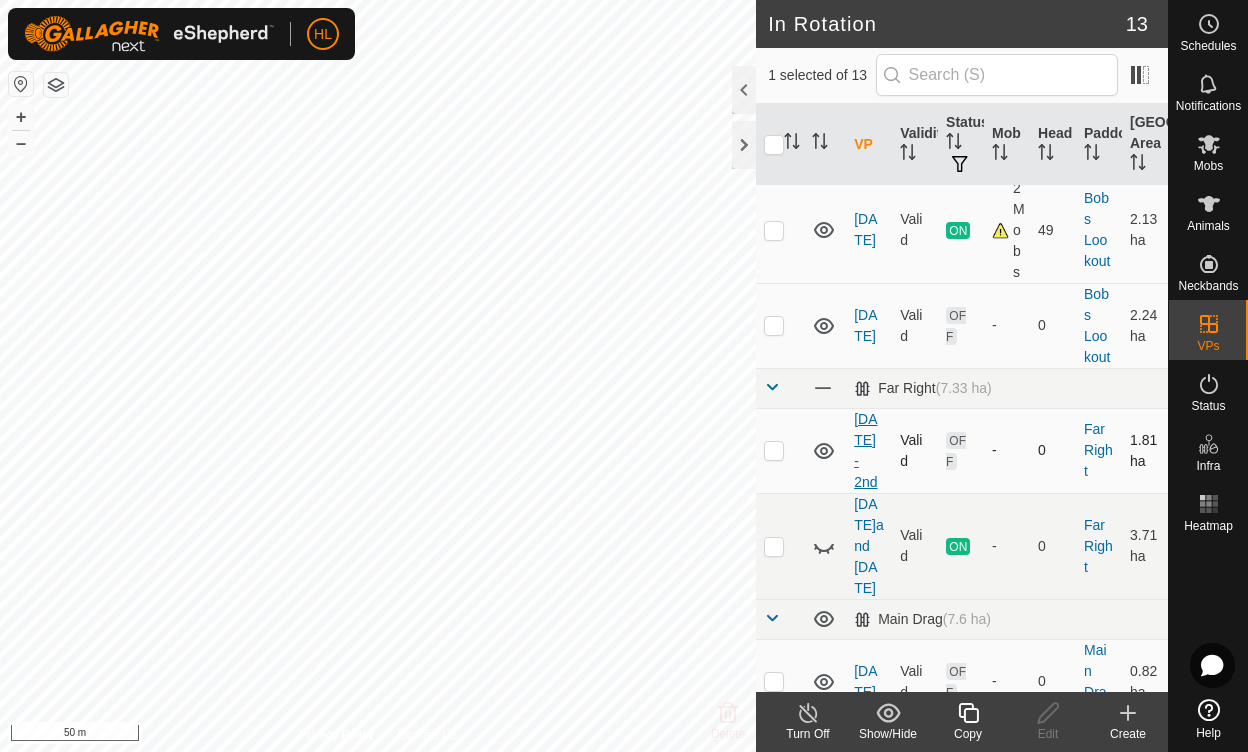 click on "feb 5 - 2nd" at bounding box center [865, 450] 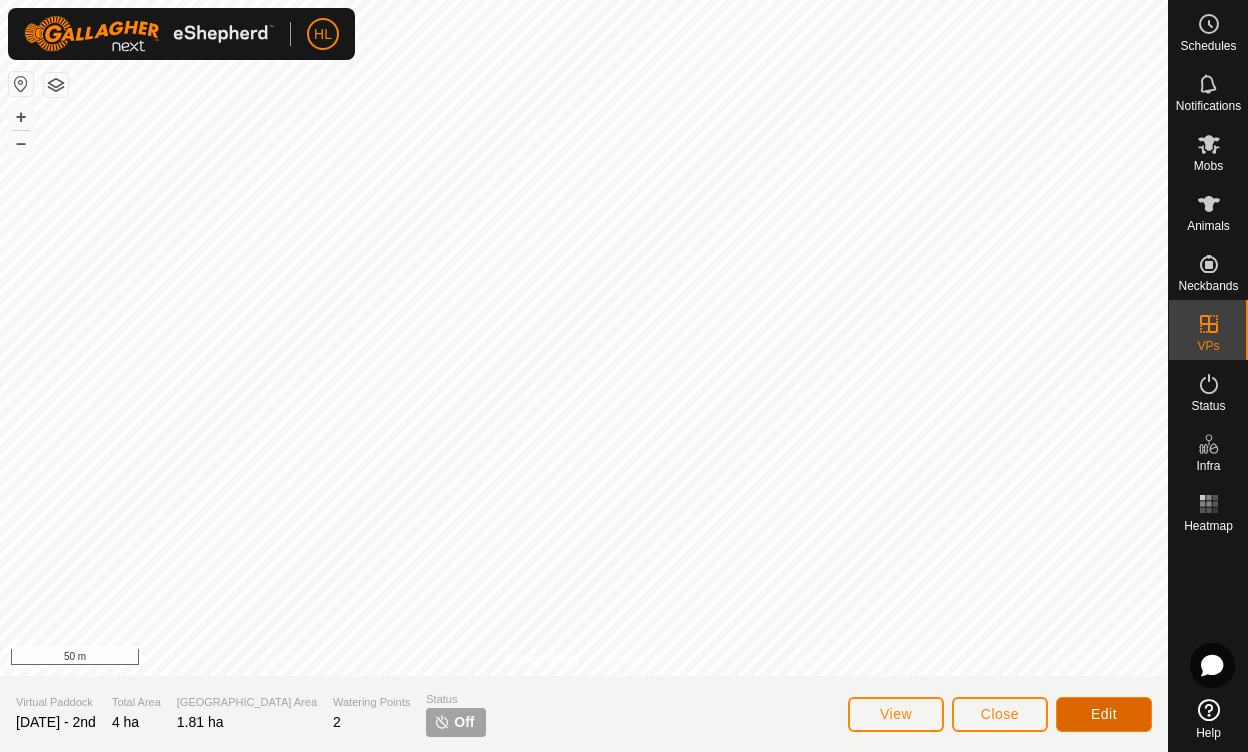 click on "Edit" 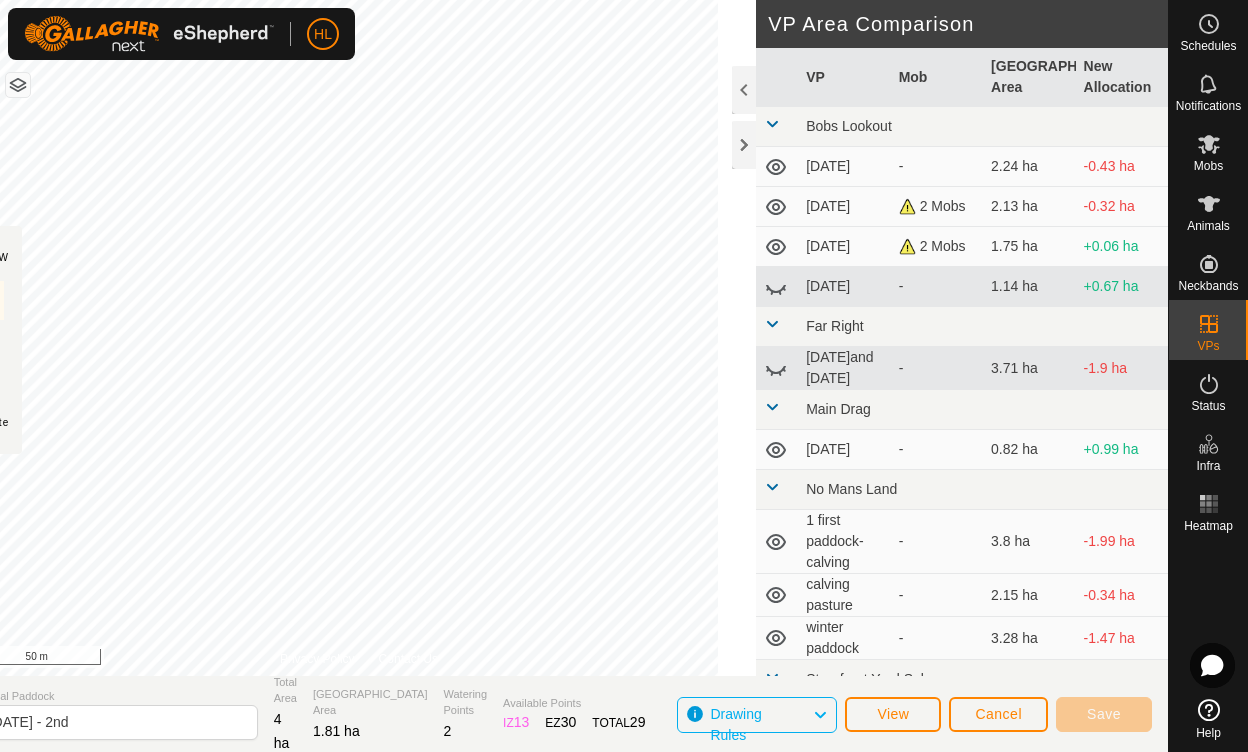 click 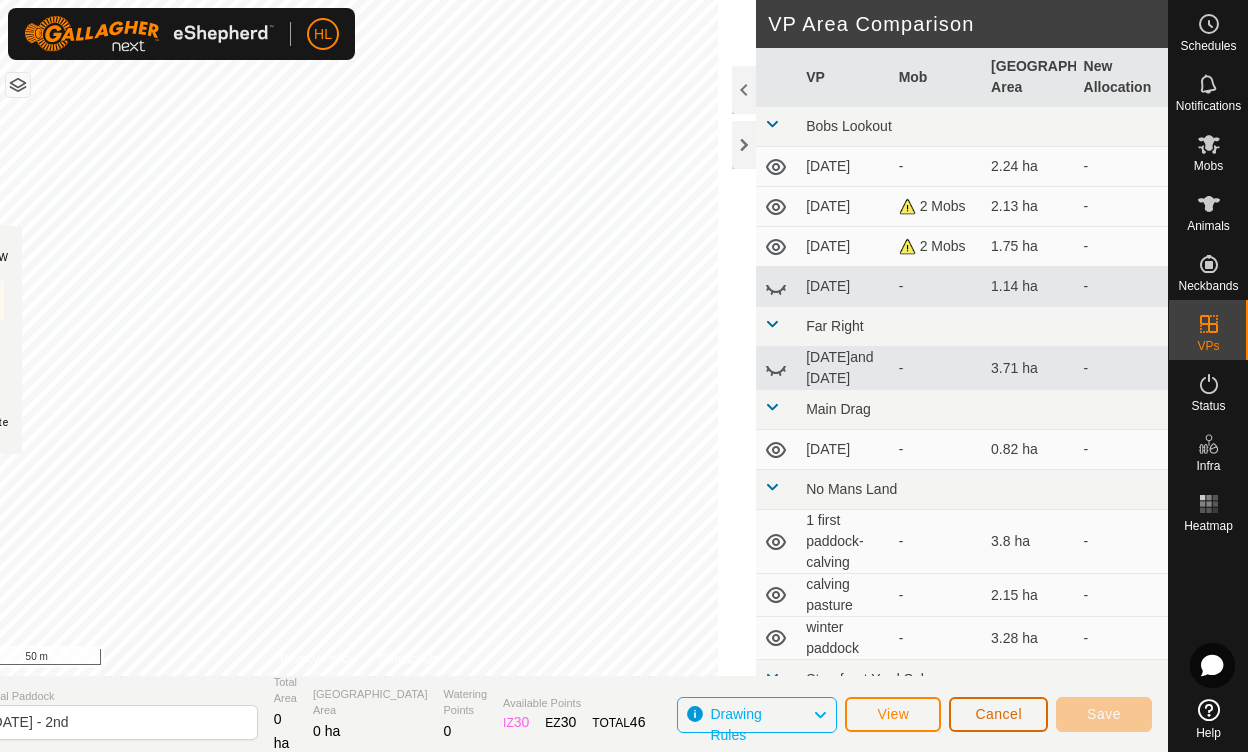click on "Cancel" 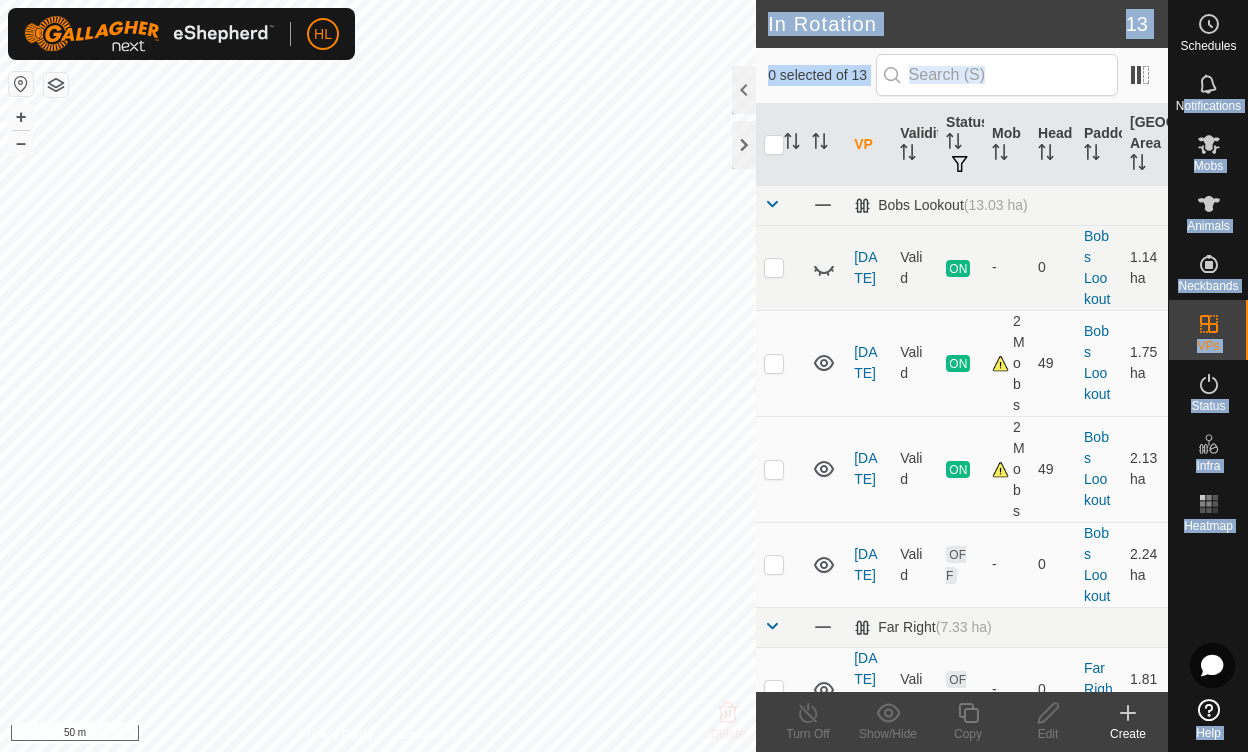 drag, startPoint x: 1185, startPoint y: 116, endPoint x: 1157, endPoint y: 189, distance: 78.18568 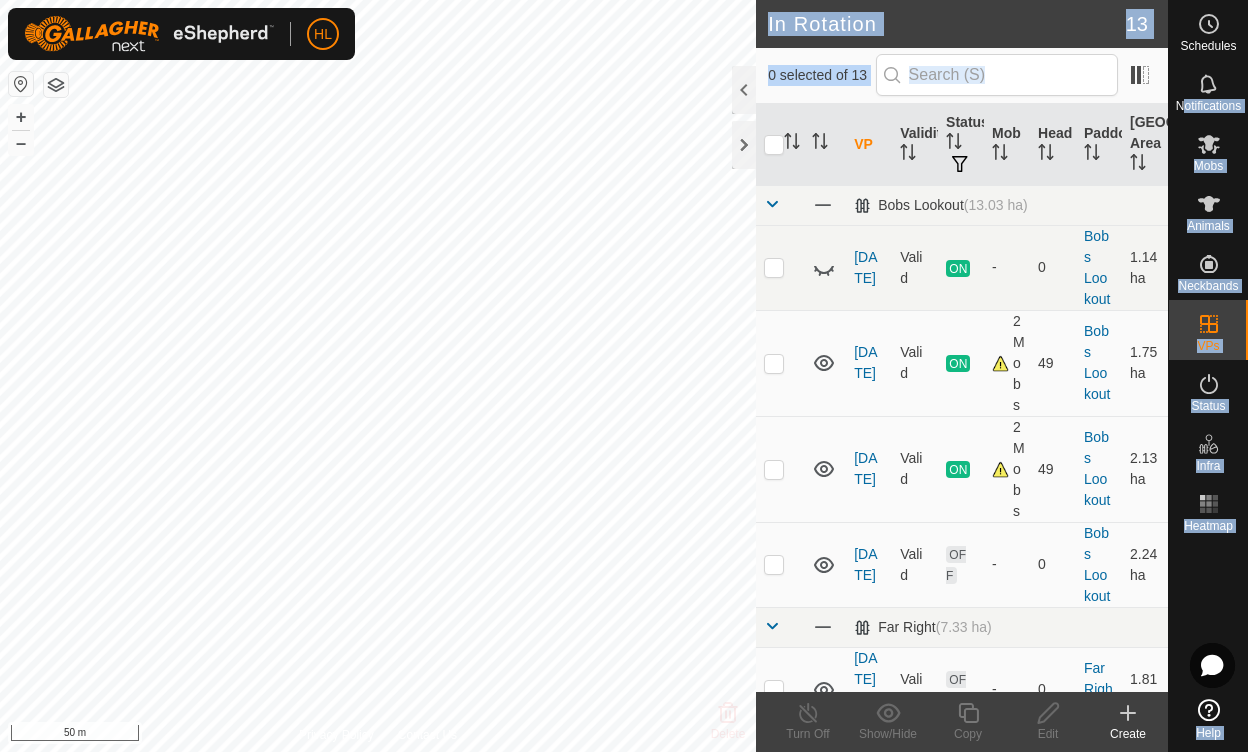 click on "Schedules Notifications Mobs Animals Neckbands VPs Status Infra Heatmap Help In Rotation 13 0 selected of 13     VP   Validity   Status   Mob   Head   Paddock   Grazing Area   Bobs Lookout   (13.03 ha) june 25  Valid  ON  -   0   Bobs Lookout   1.14 ha  july 25  Valid  ON  2 Mobs   49   Bobs Lookout   1.75 ha  July 24  Valid  ON  2 Mobs   49   Bobs Lookout   2.13 ha  july 22  Valid  OFF  -   0   Bobs Lookout   2.24 ha   Far Right   (7.33 ha) feb 5 - 2nd  Valid  OFF  -   0   Far Right   1.81 ha  feb 1and 26  Valid  ON  -   0   Far Right   3.71 ha   Main Drag   (7.6 ha) june17  Valid  OFF  -   0   Main Drag   0.82 ha   No Mans Land   (4.32 ha) winter paddock  Valid  OFF  -   0   No Mans Land   3.28 ha  calving pasture  Valid  OFF  -   0   No Mans Land   2.15 ha  1 first paddock-calving  Valid  OFF  -   0   No Mans Land   3.8 ha   Storefront Yard Sale   (6.66 ha) may 26 monday  Valid  OFF  -   0   Storefront Yard Sale   1.35 ha  May 18-  Valid  OFF  -   0   Storefront Yard Sale   0.94 ha  June12  Valid  OFF  -" 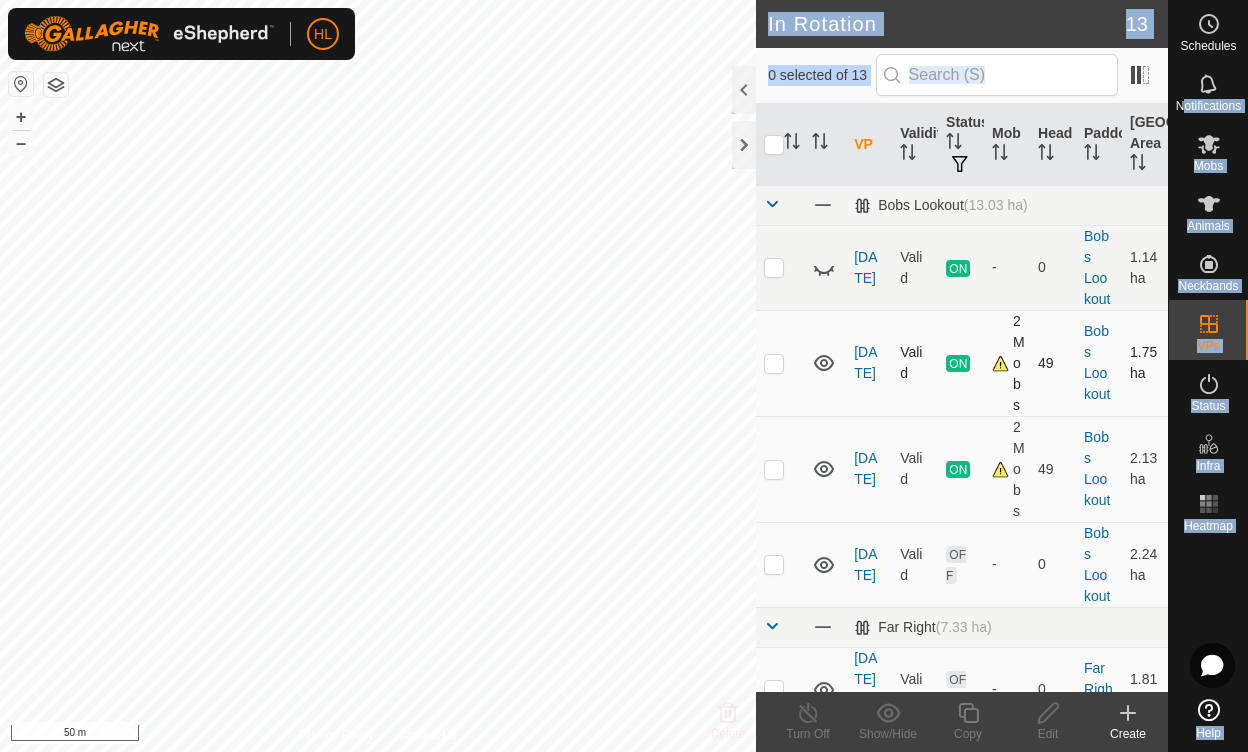 click at bounding box center [825, 363] 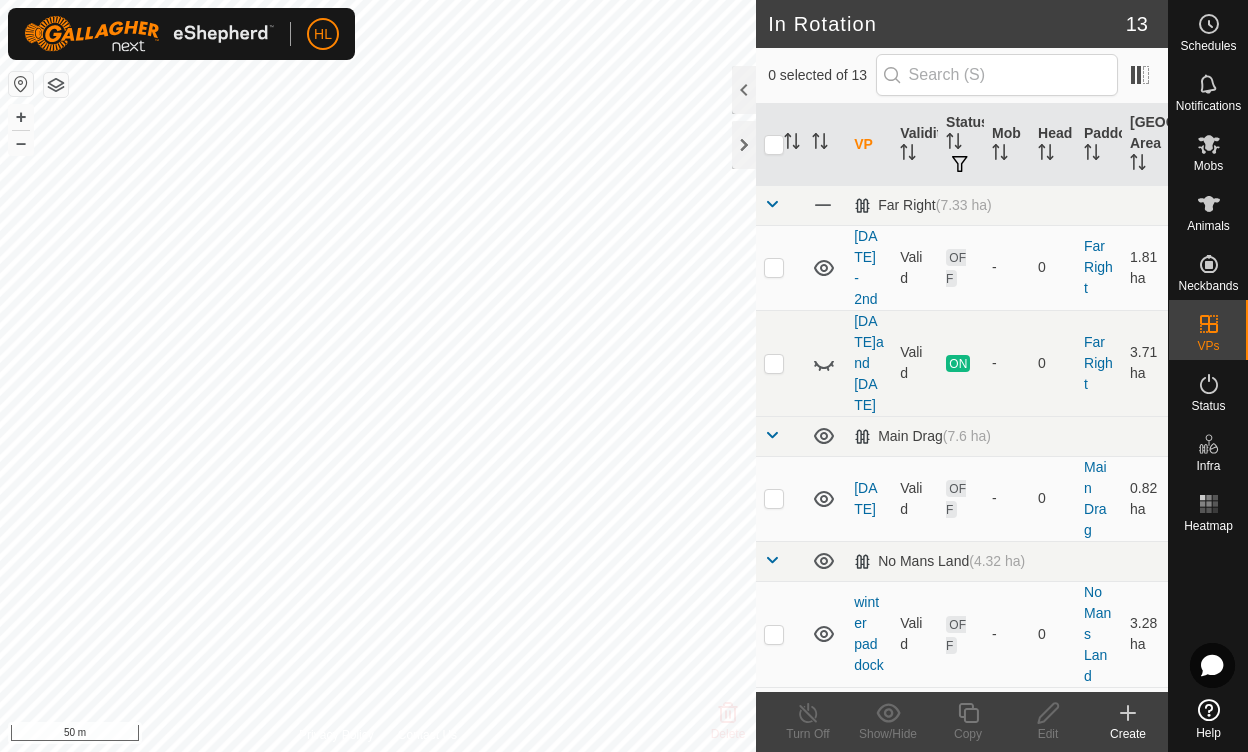scroll, scrollTop: 367, scrollLeft: 0, axis: vertical 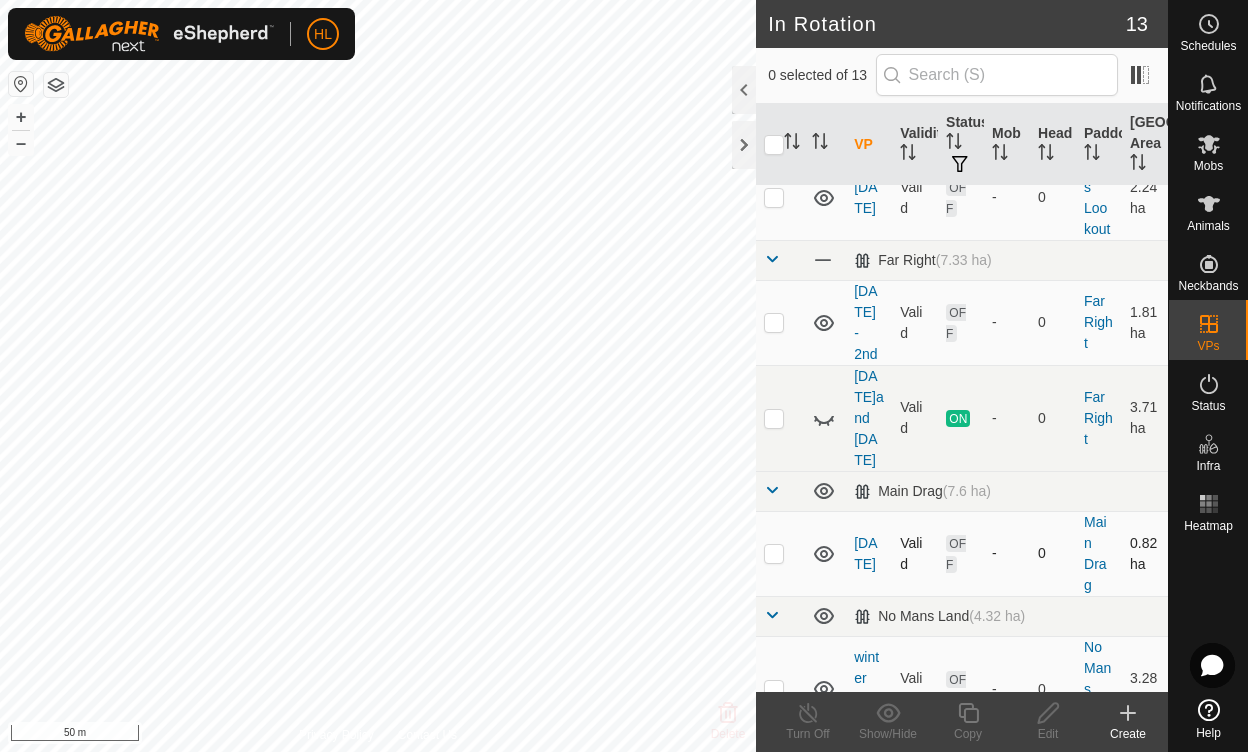 click at bounding box center (774, 553) 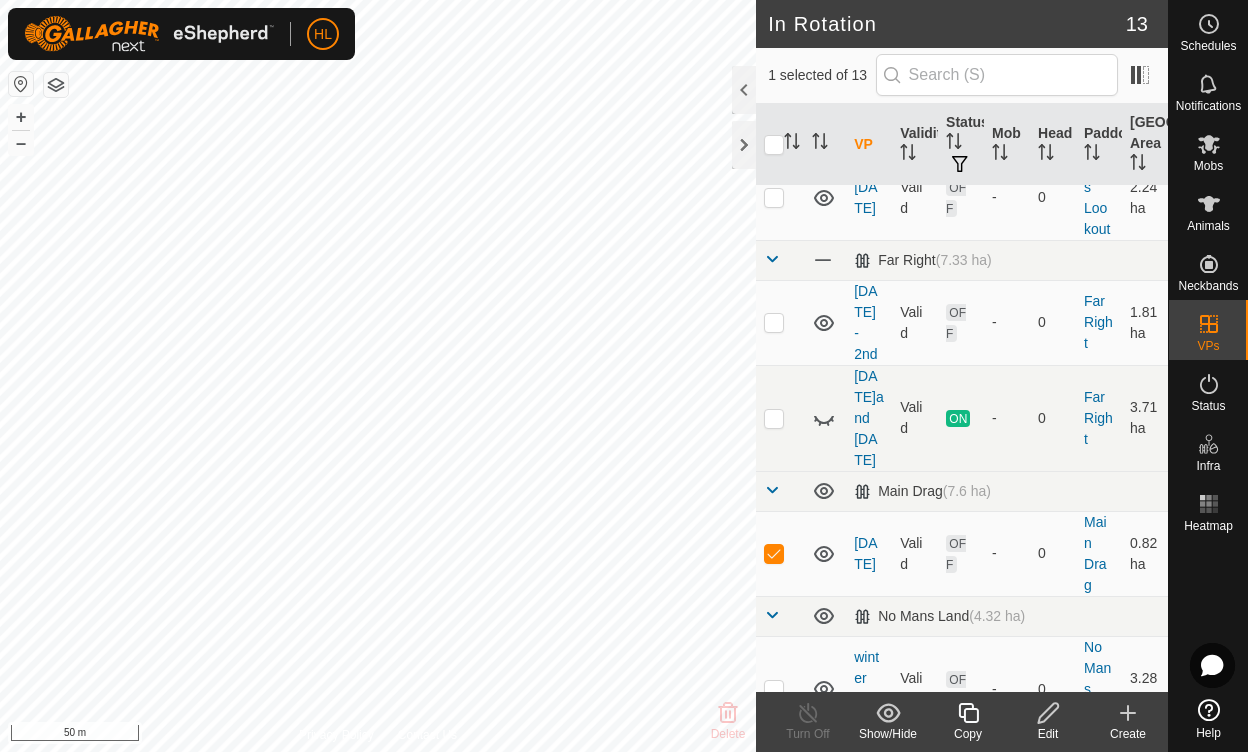 click 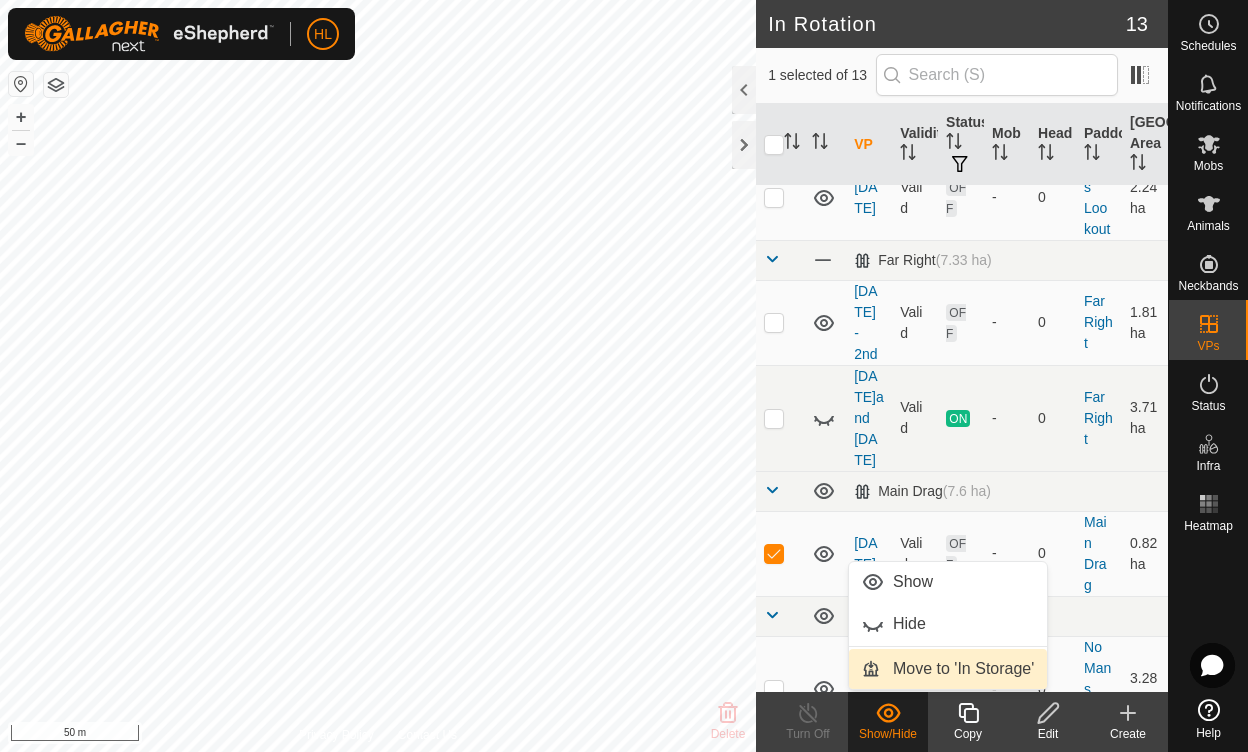 click on "Move to 'In Storage'" at bounding box center (948, 669) 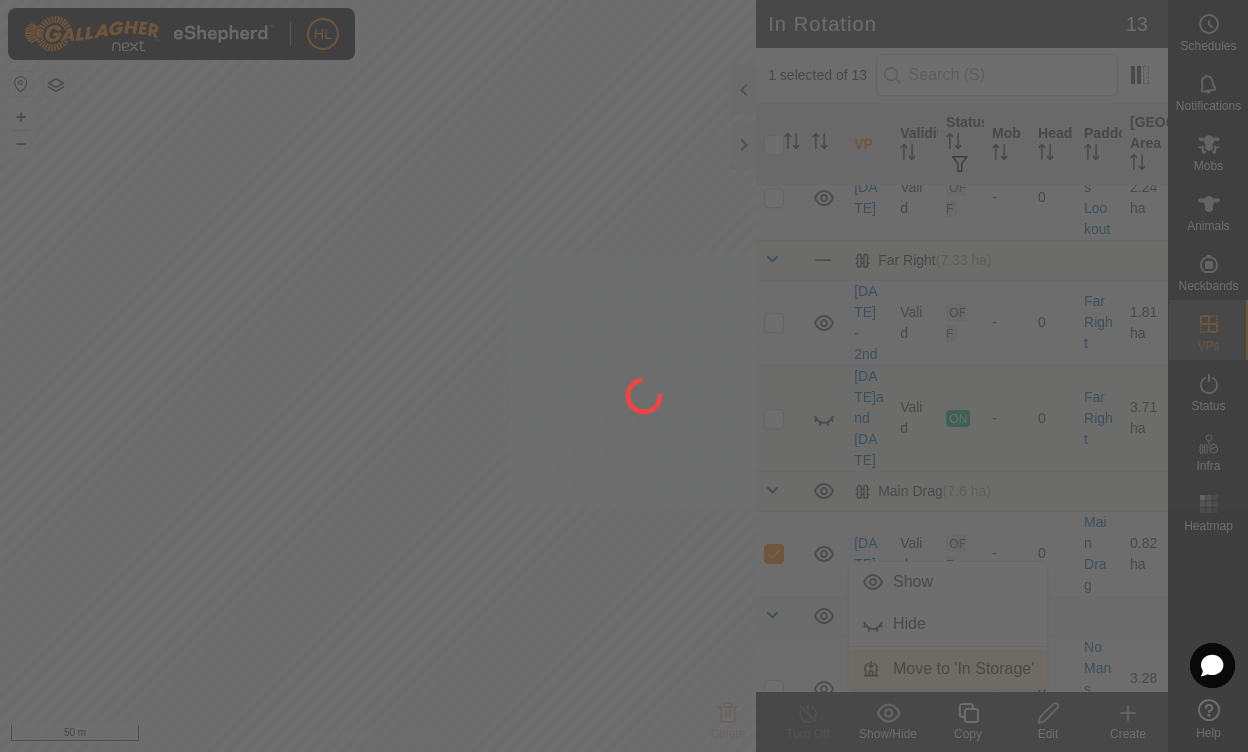 checkbox on "false" 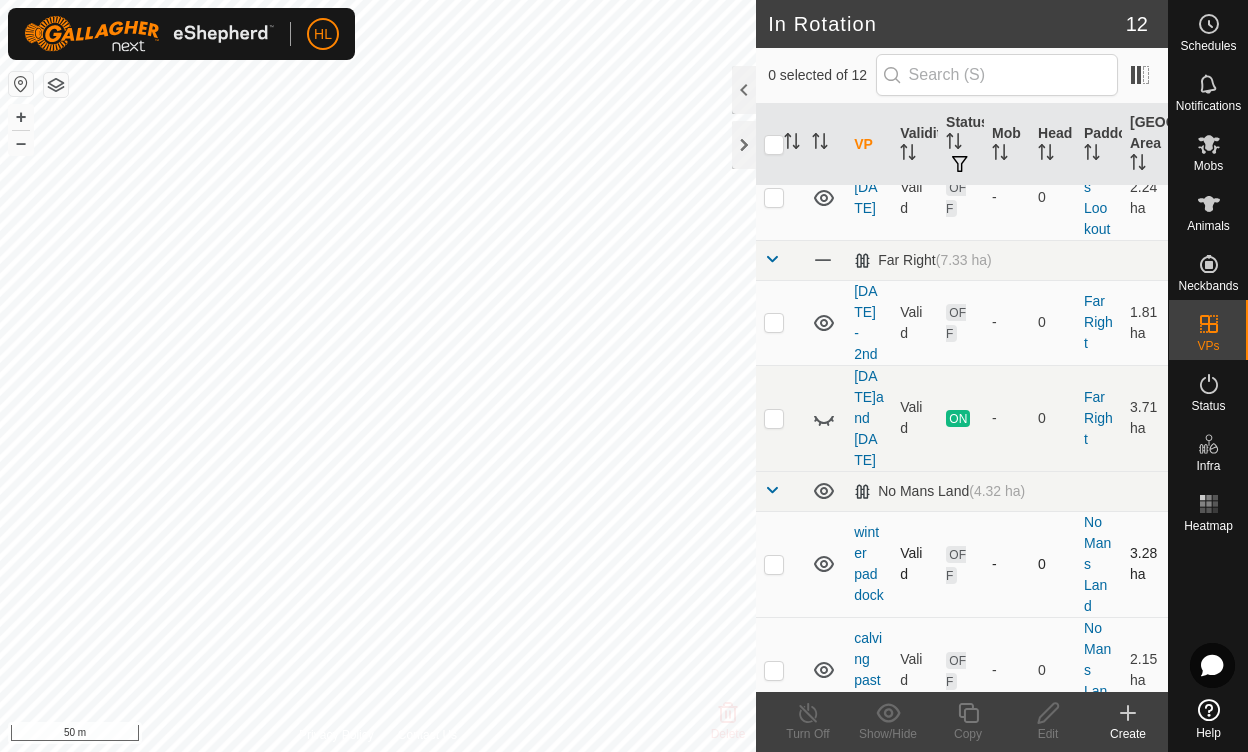click at bounding box center [774, 564] 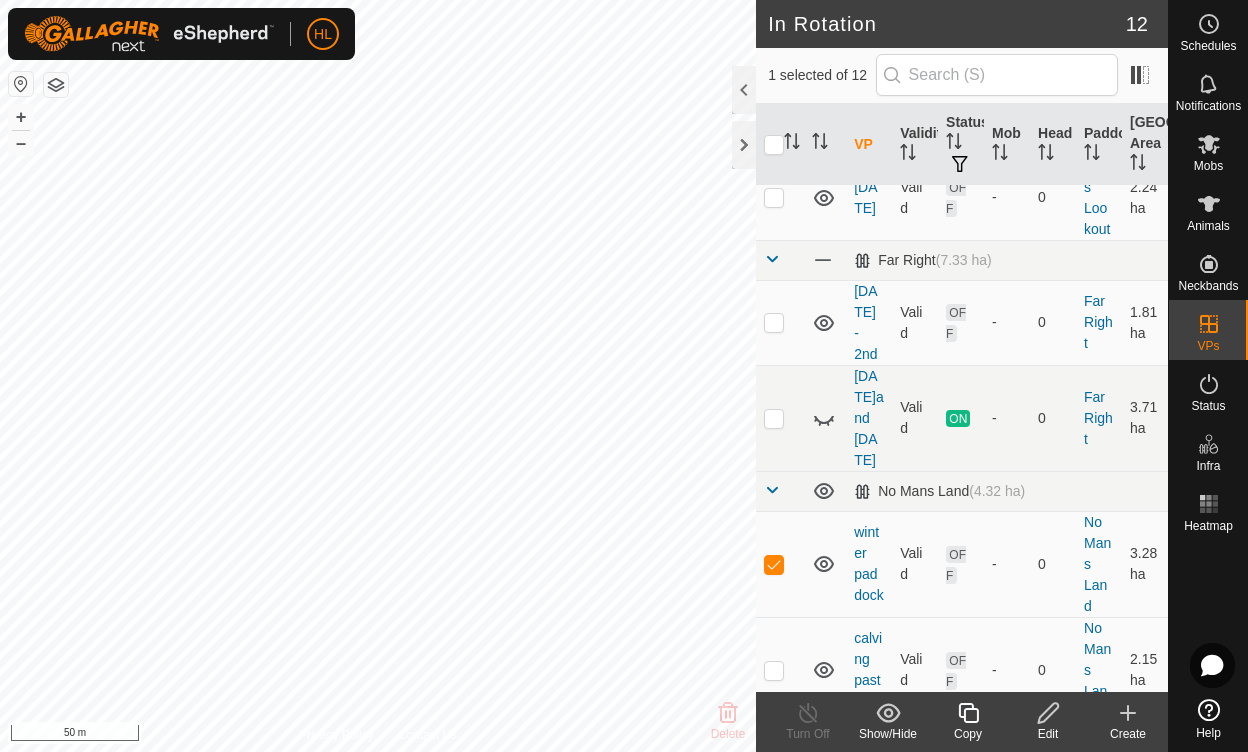 click 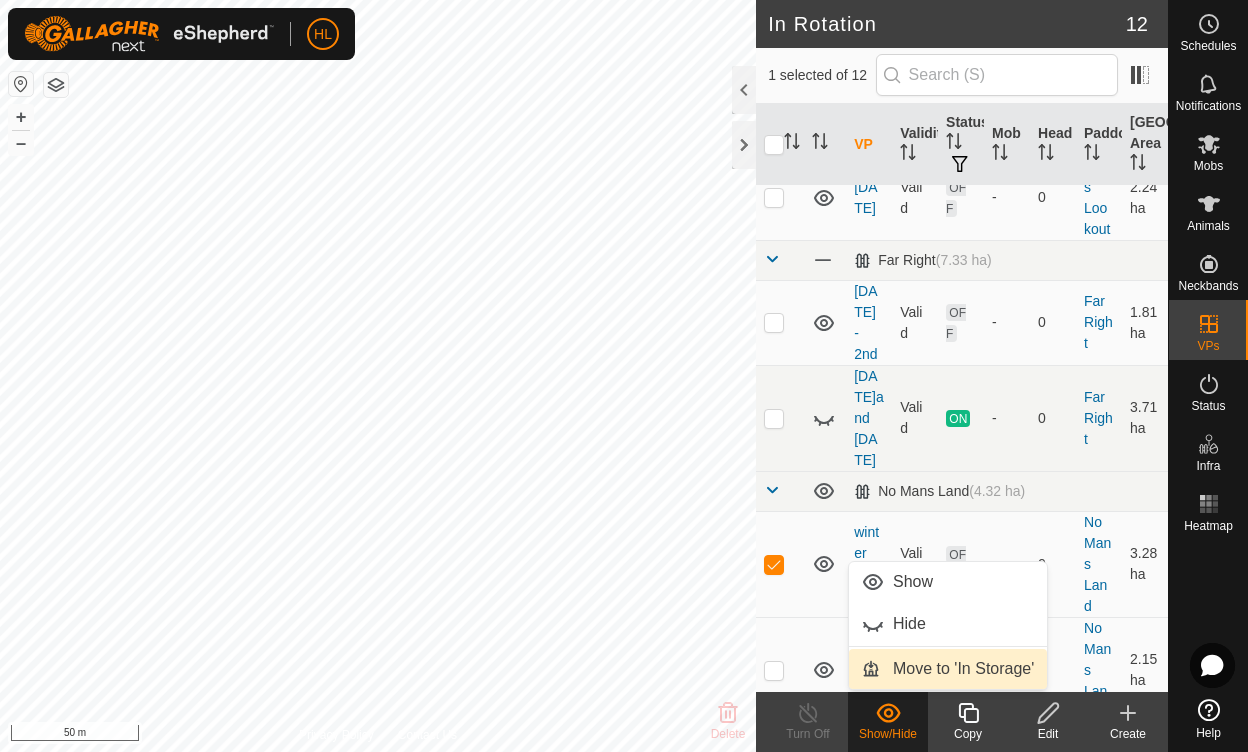 click on "Move to 'In Storage'" at bounding box center (948, 669) 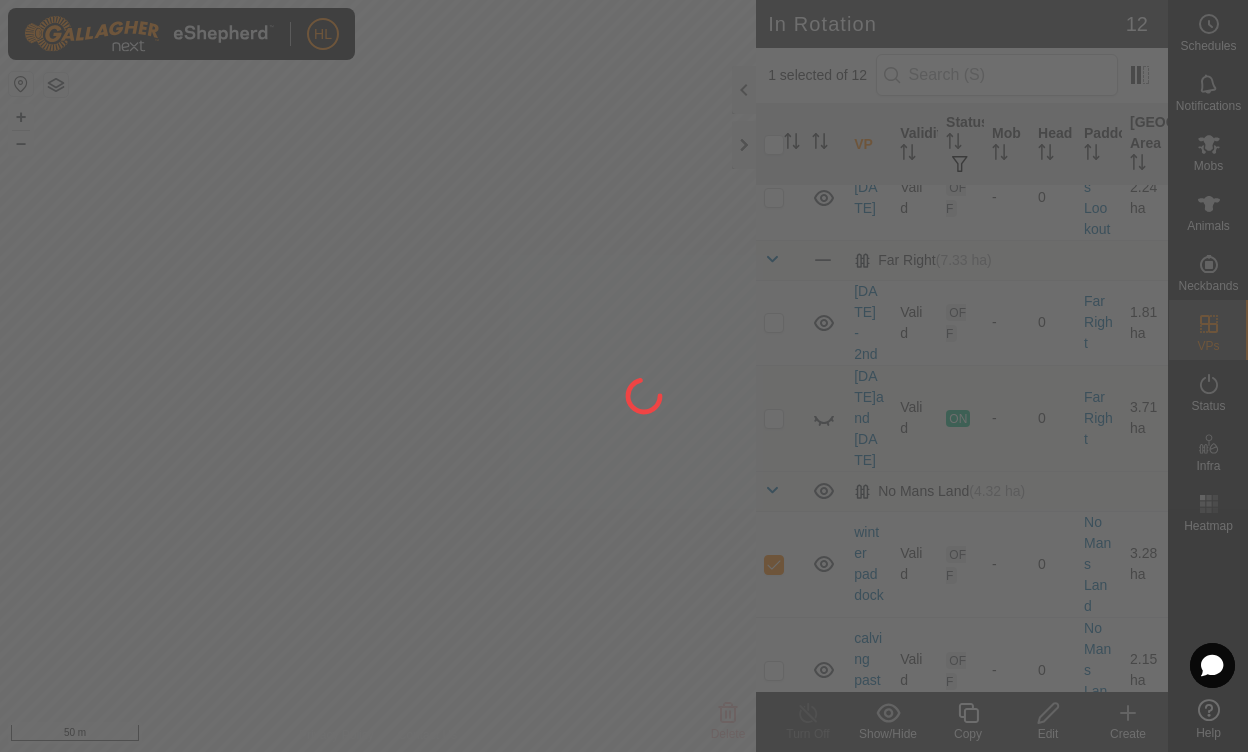 checkbox on "false" 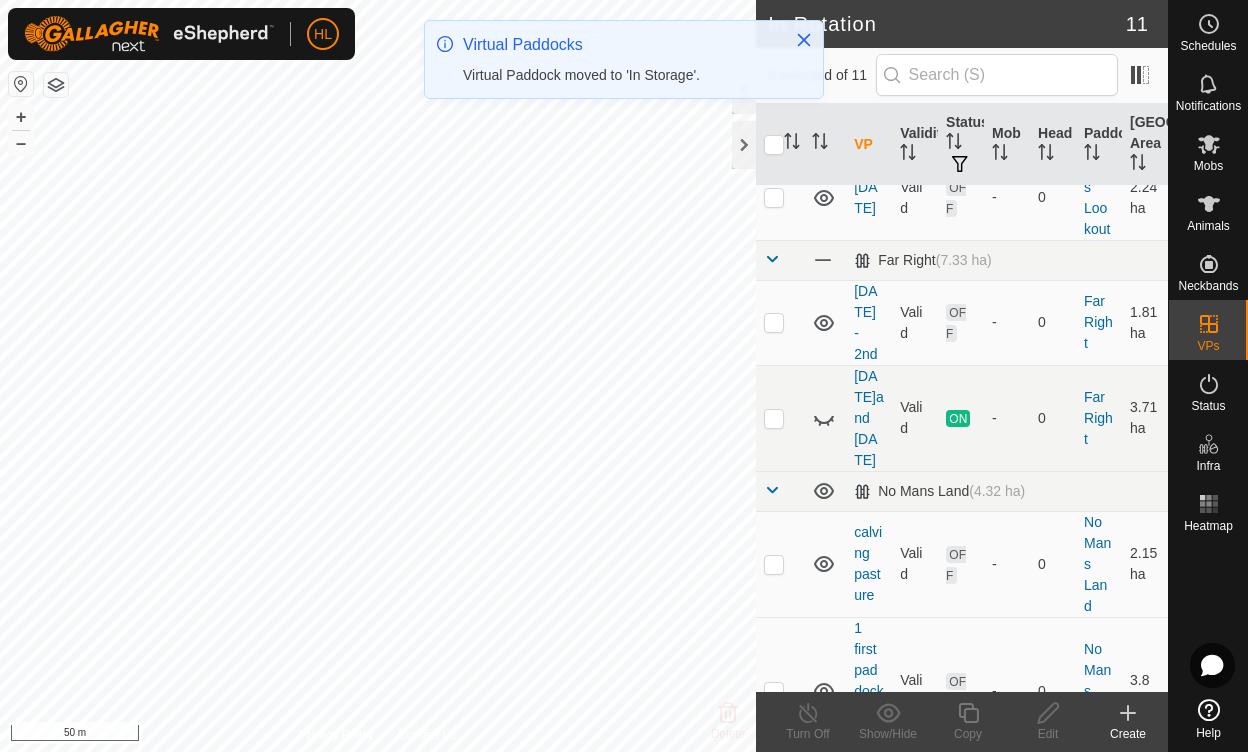 click at bounding box center (780, 691) 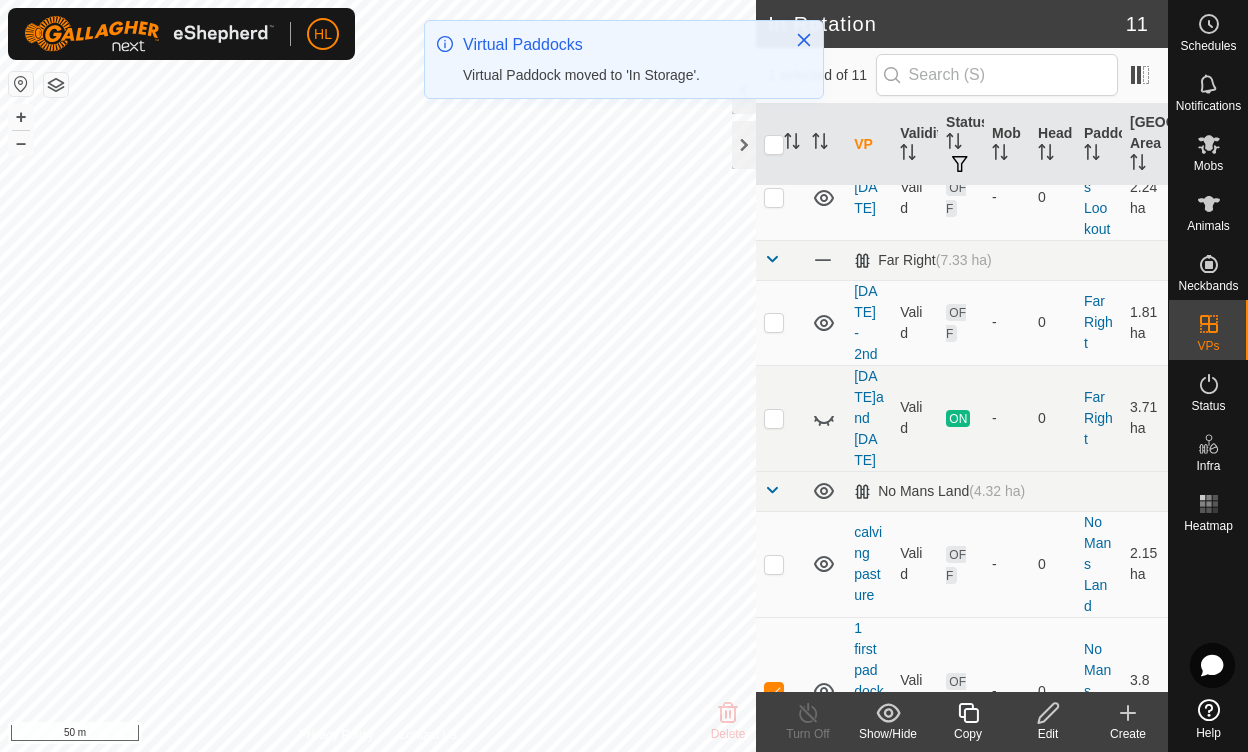 checkbox on "true" 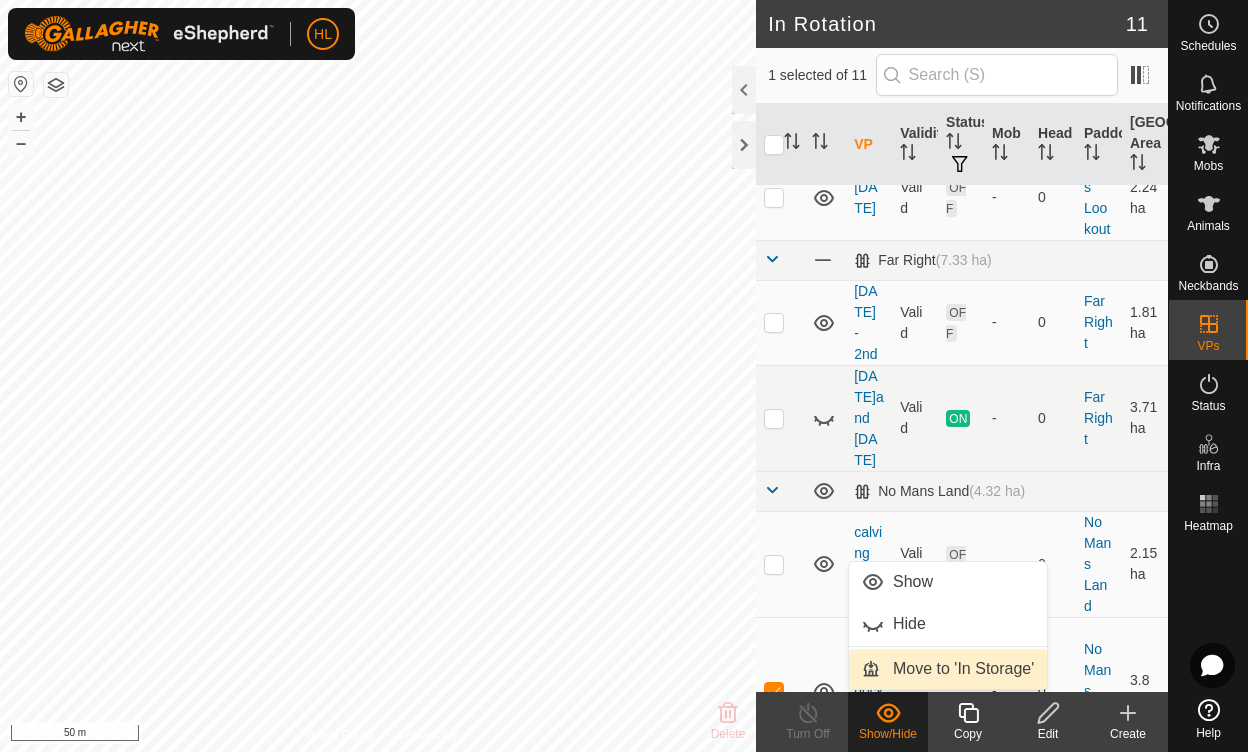 click on "Move to 'In Storage'" at bounding box center (948, 669) 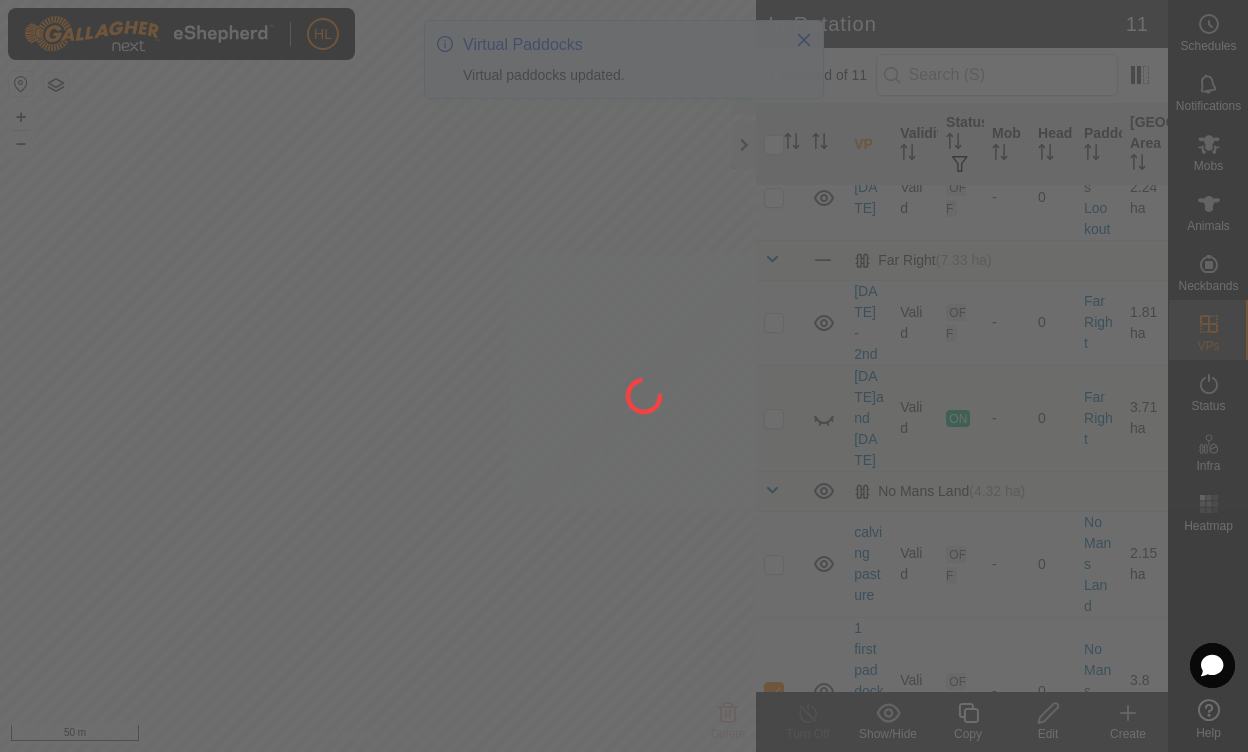checkbox on "false" 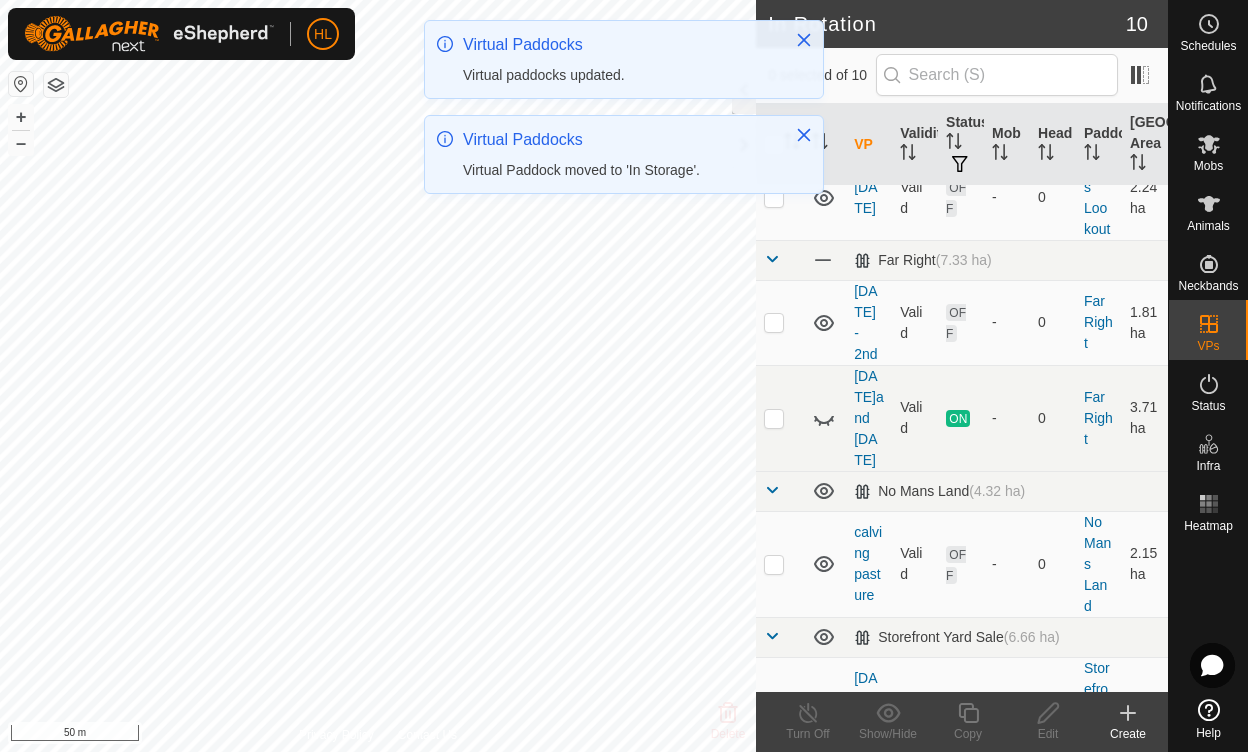 click at bounding box center [774, 710] 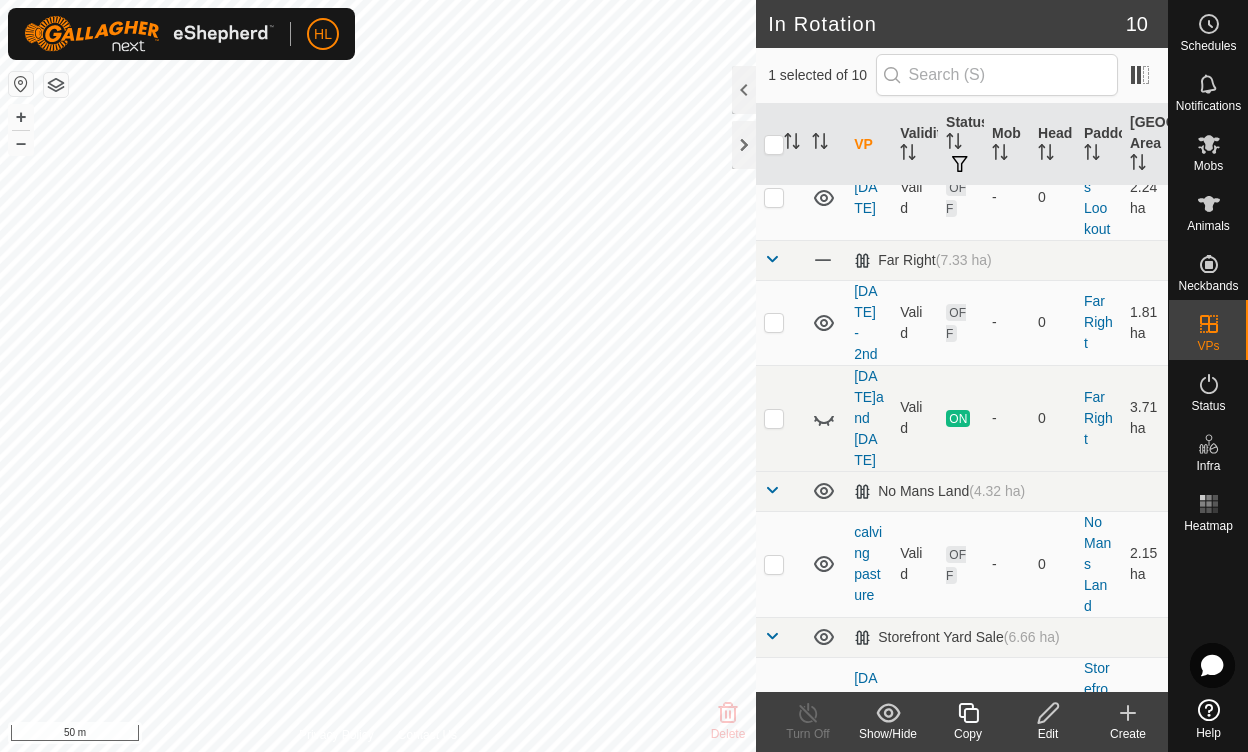 click 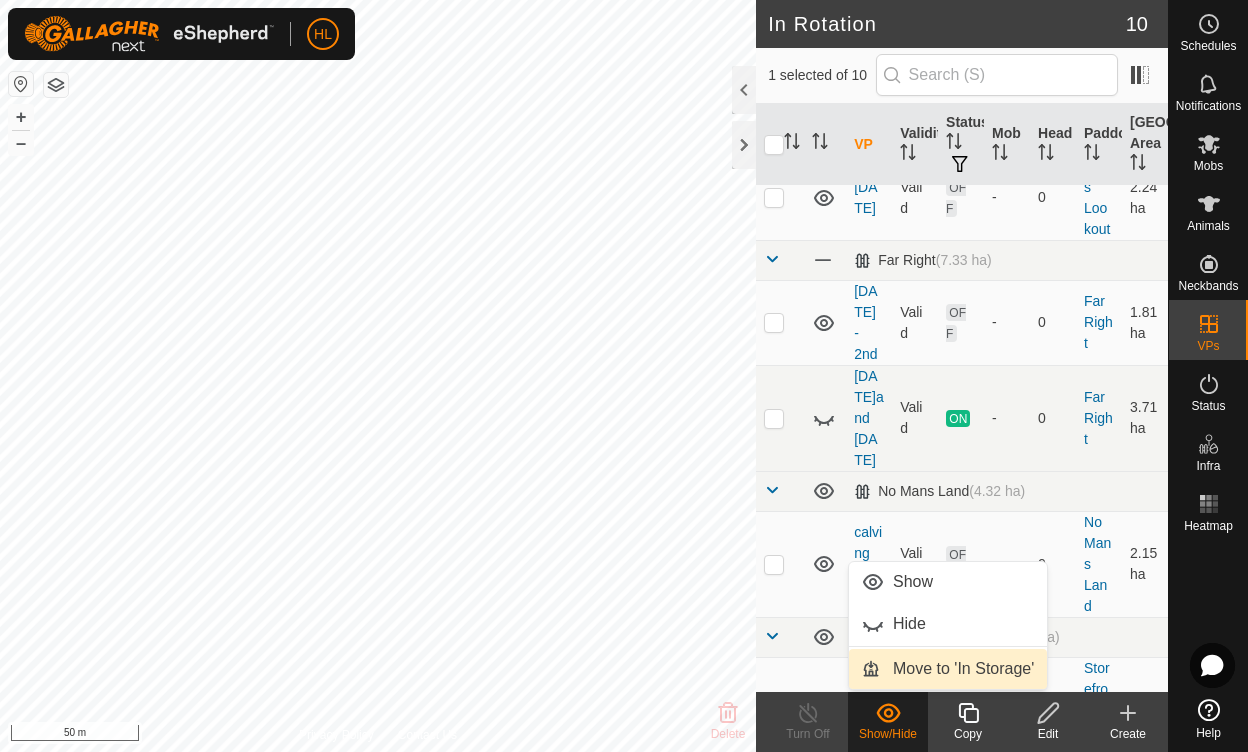 click on "Move to 'In Storage'" at bounding box center [948, 669] 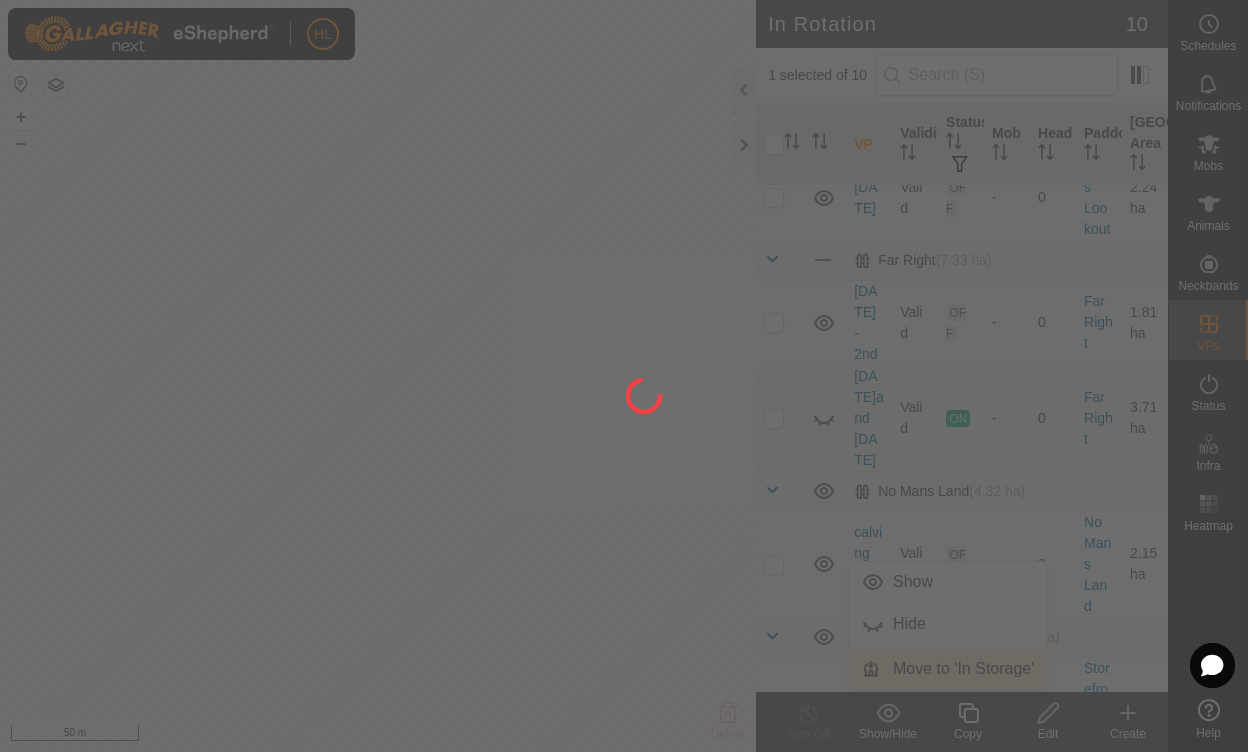 checkbox on "false" 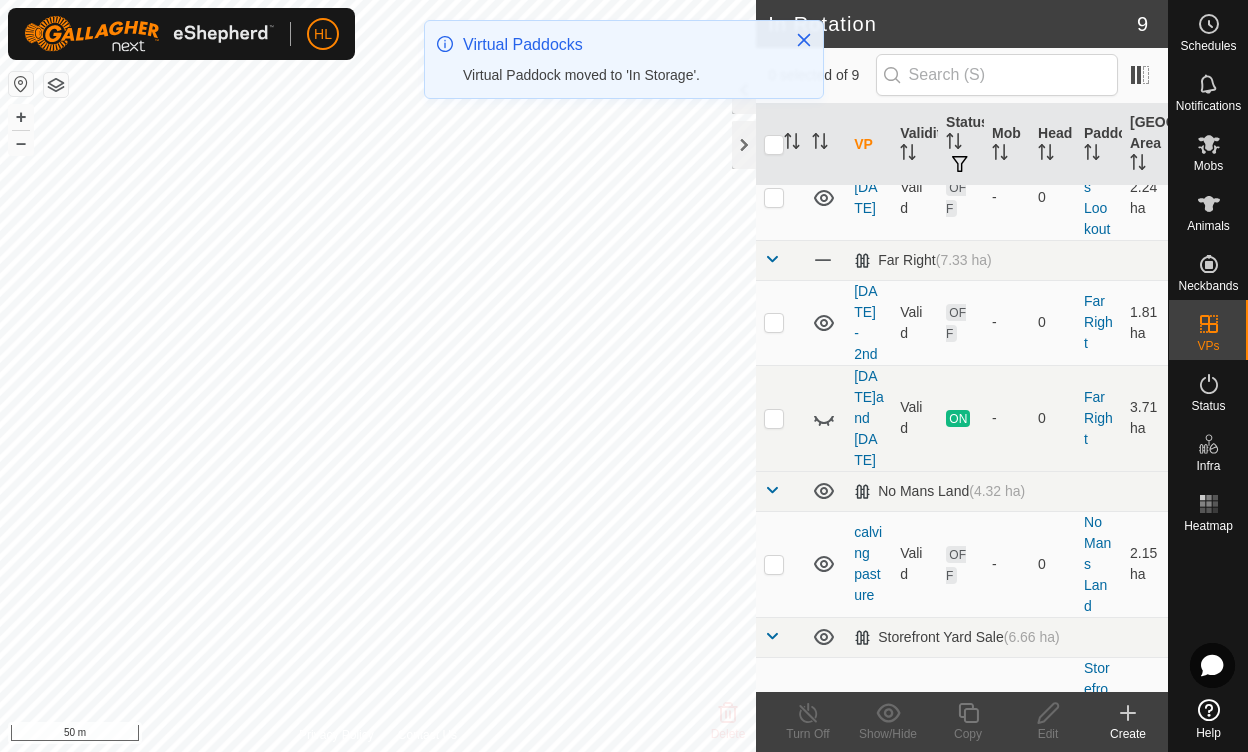 click at bounding box center (774, 710) 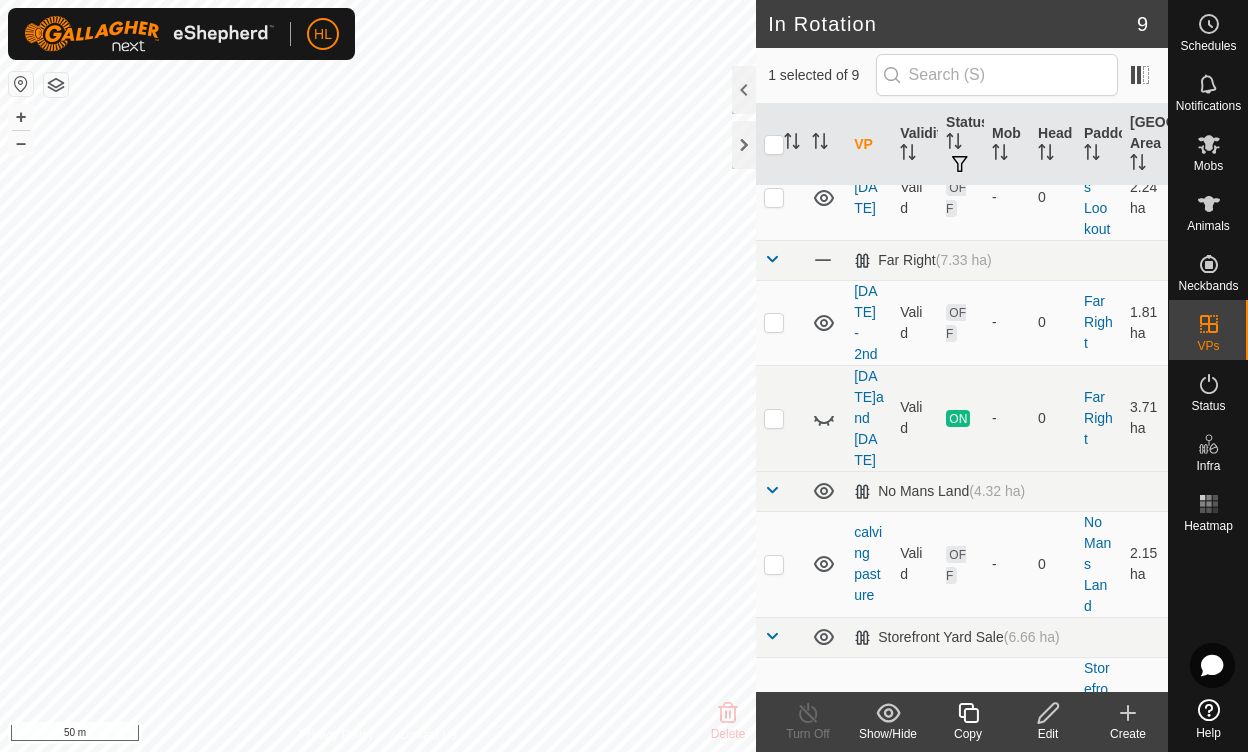 click 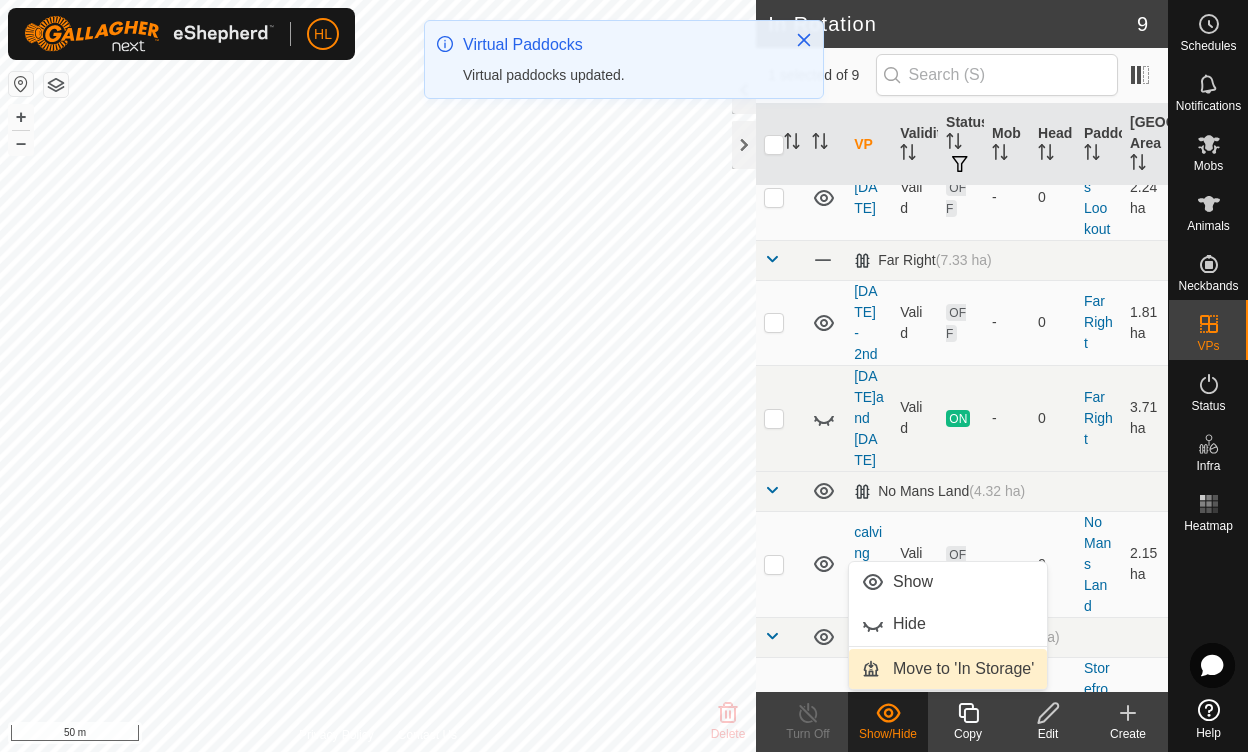 click on "Move to 'In Storage'" at bounding box center (948, 669) 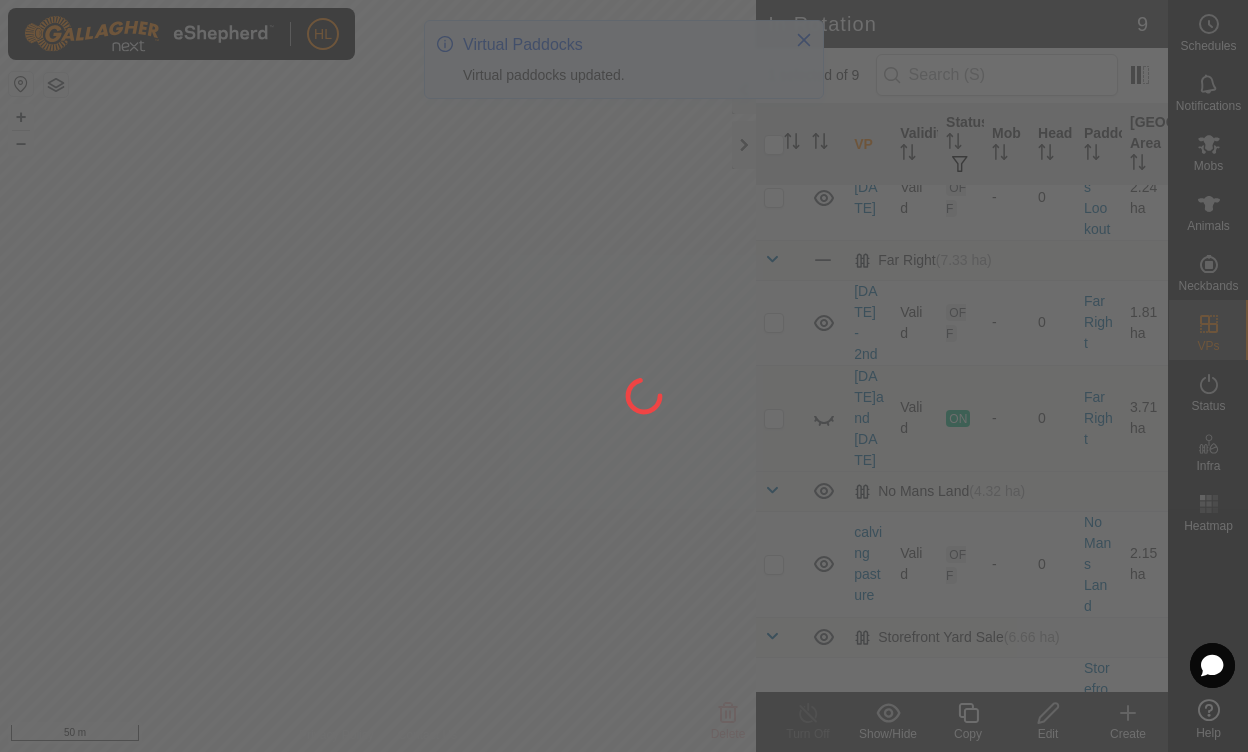 checkbox on "false" 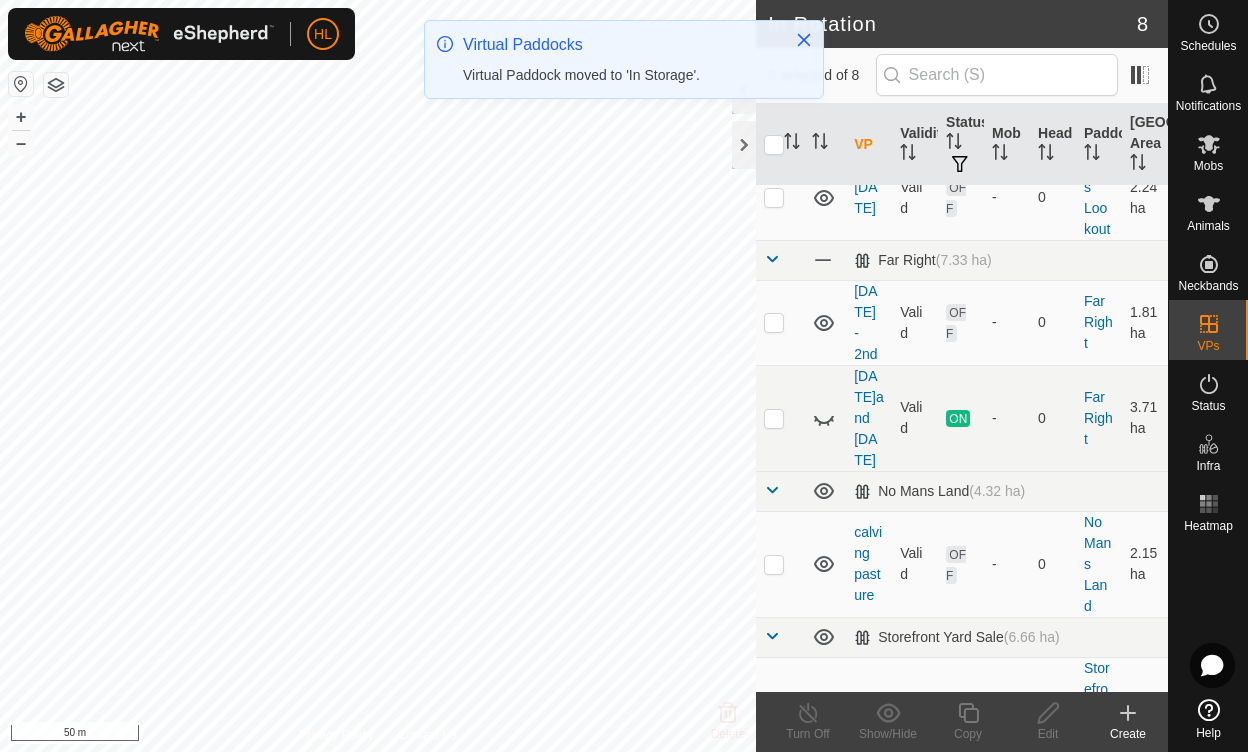 click at bounding box center (774, 710) 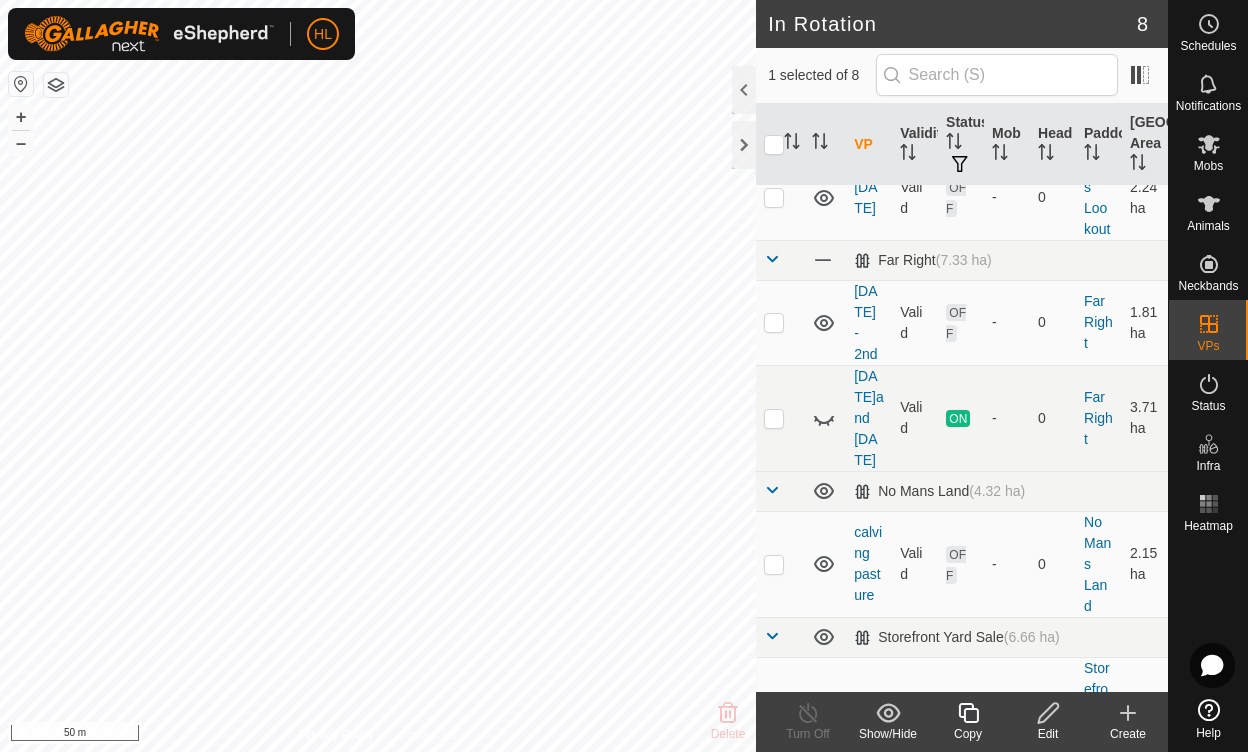 click on "June12" at bounding box center [865, 709] 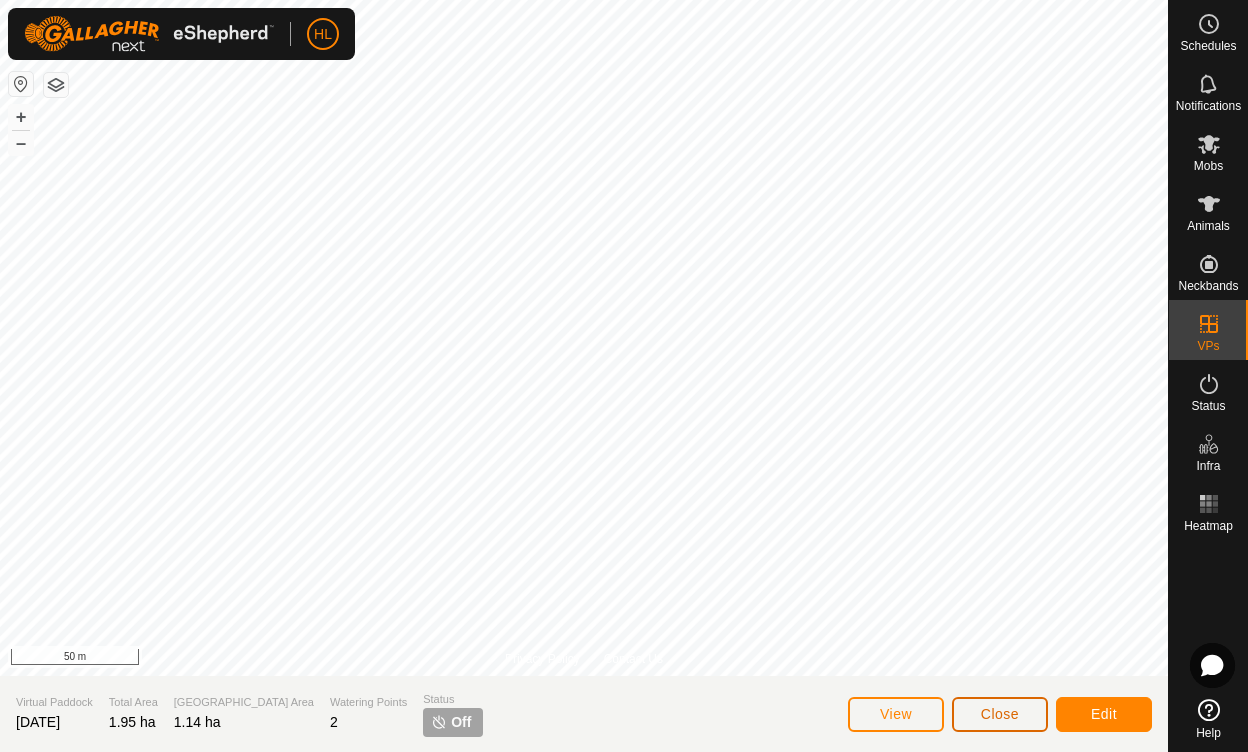 click on "Close" 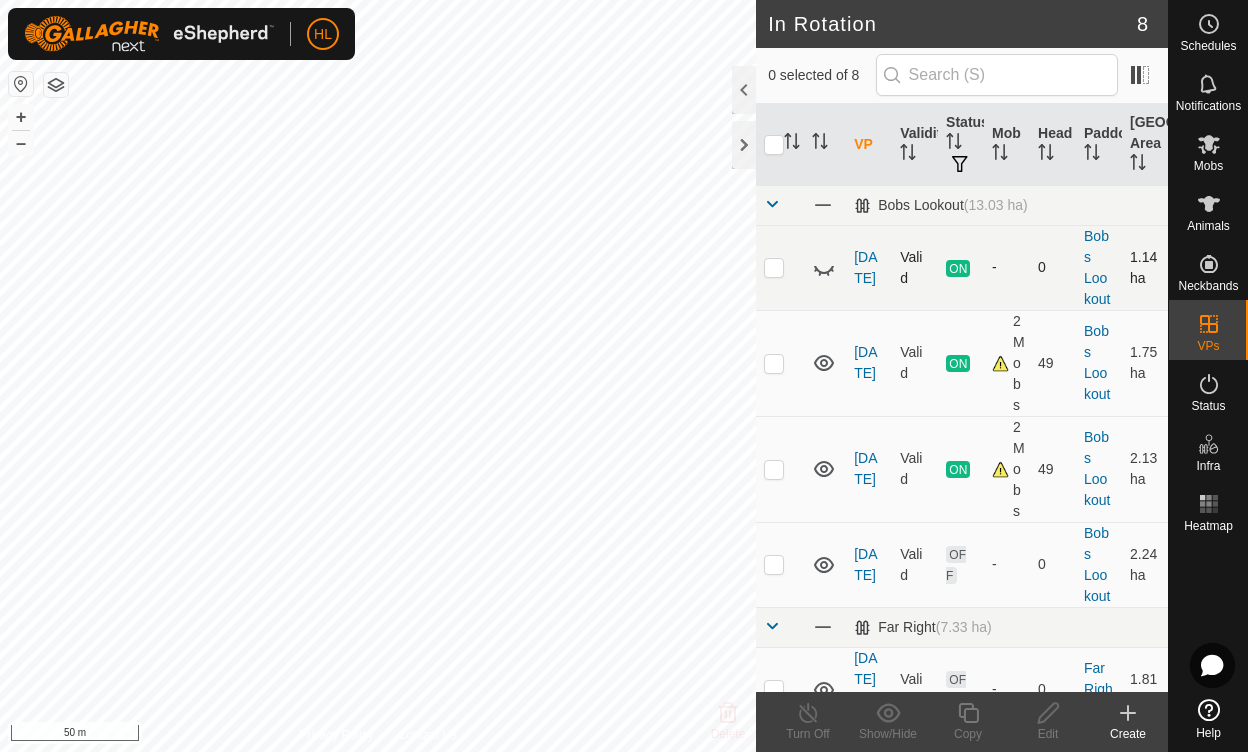 click at bounding box center (774, 267) 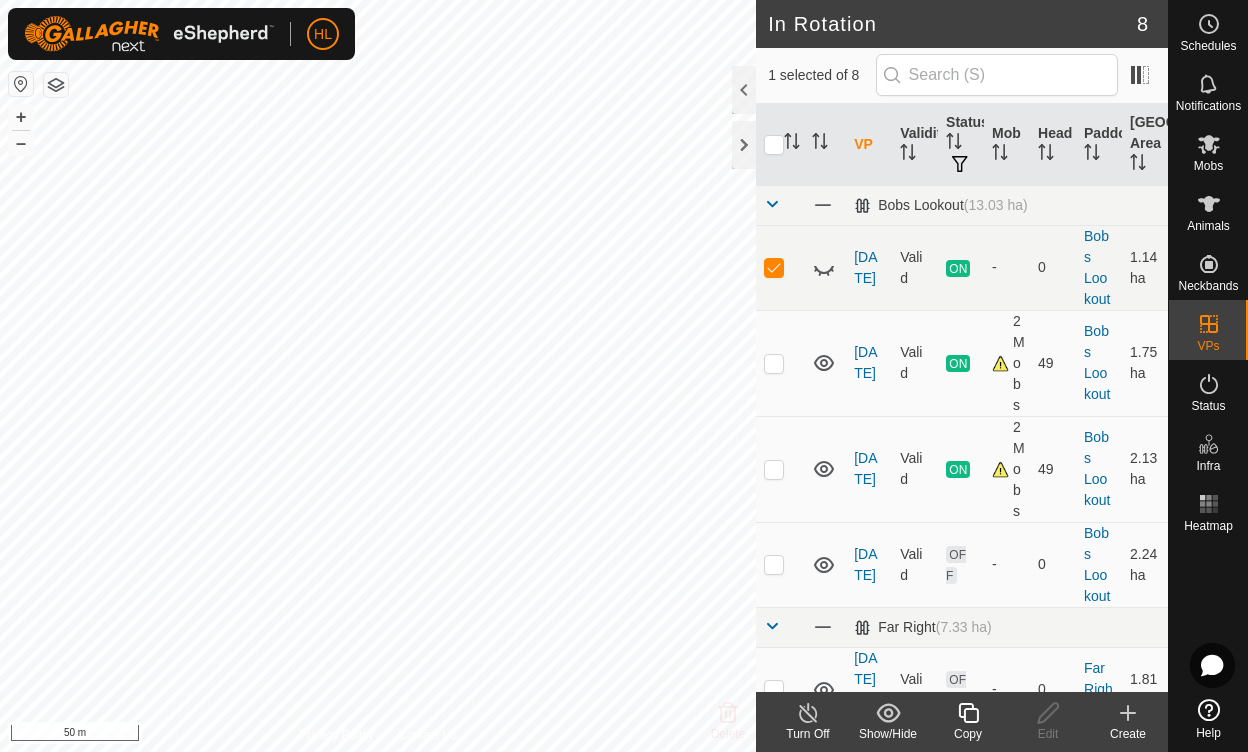 click 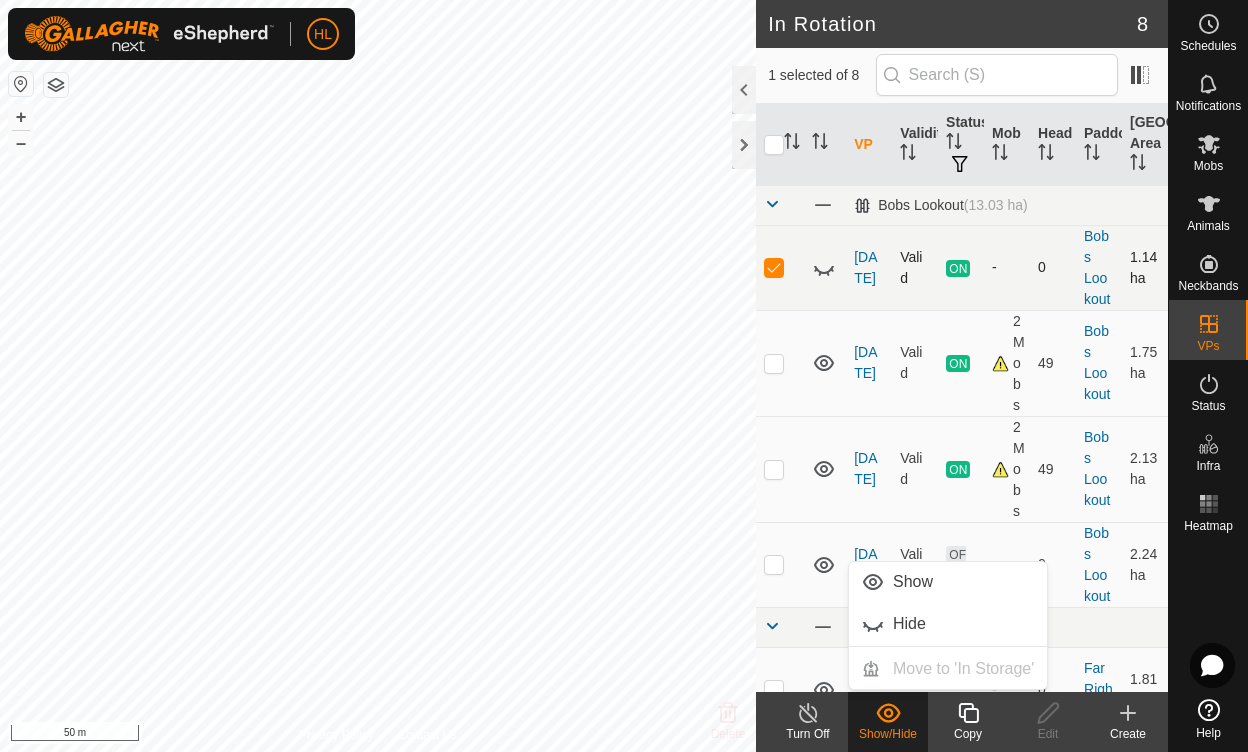 click at bounding box center (774, 267) 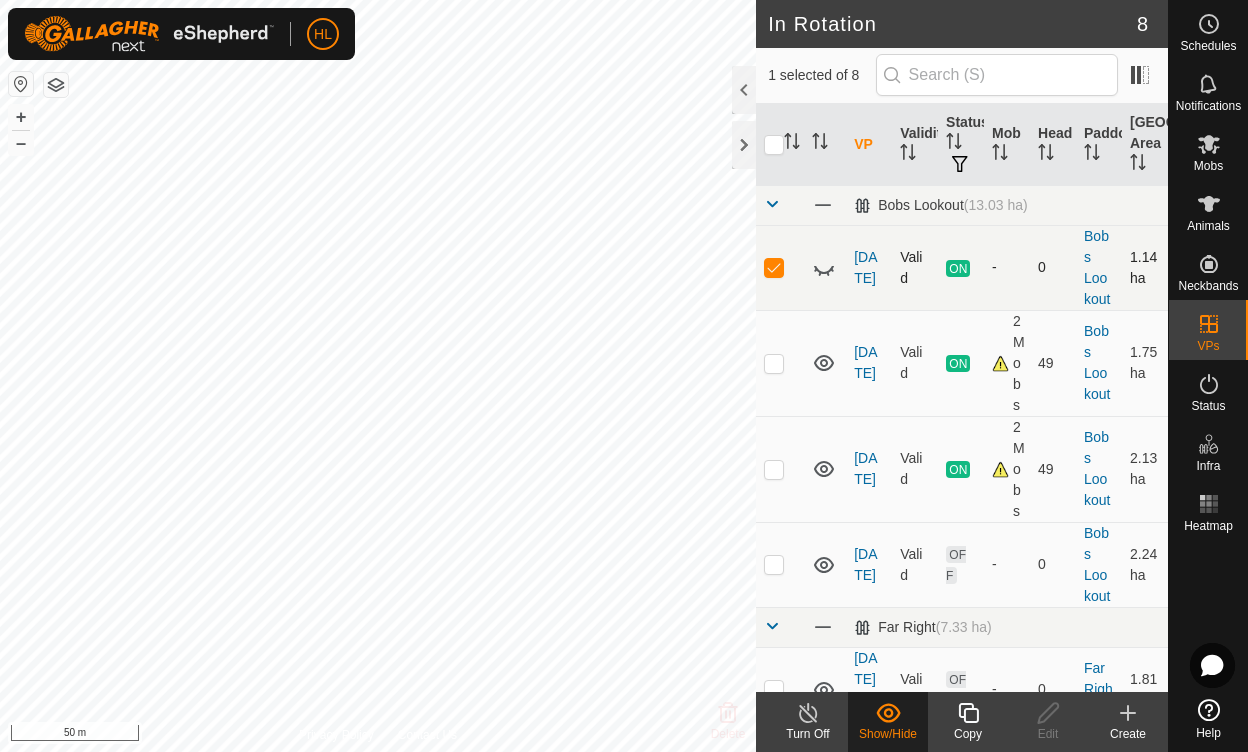 checkbox on "false" 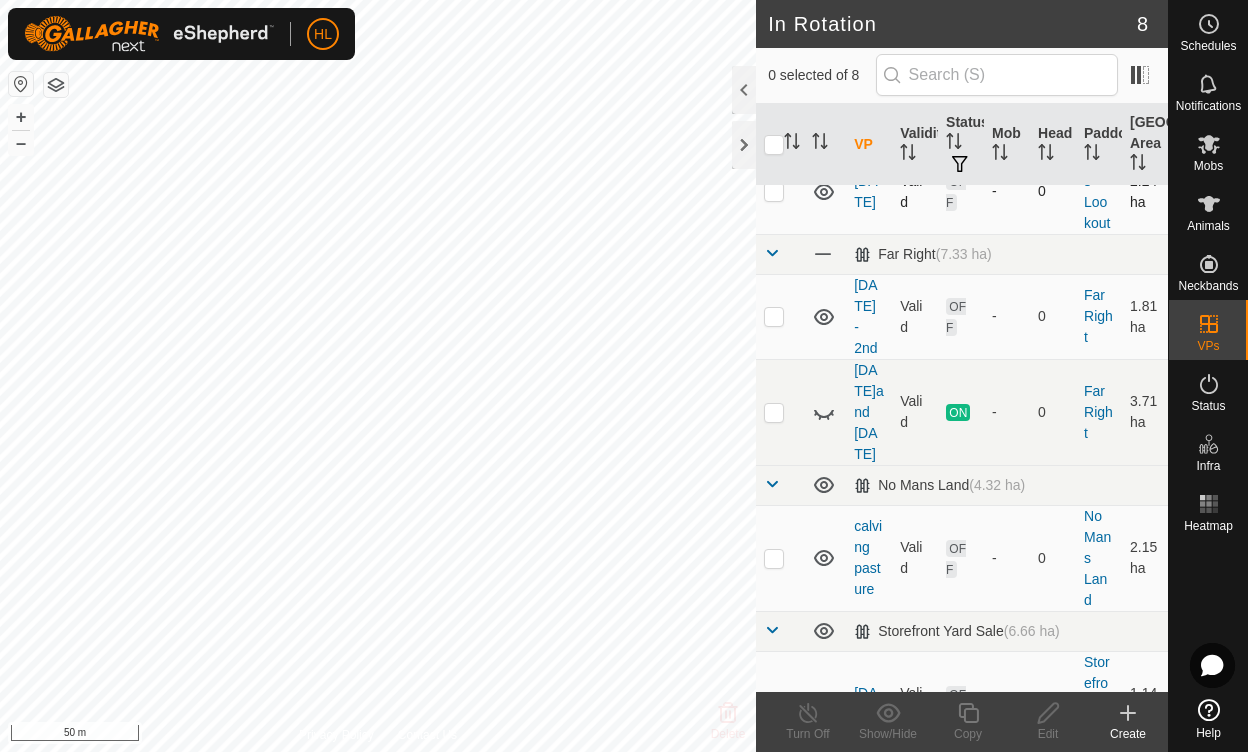 scroll, scrollTop: 371, scrollLeft: 0, axis: vertical 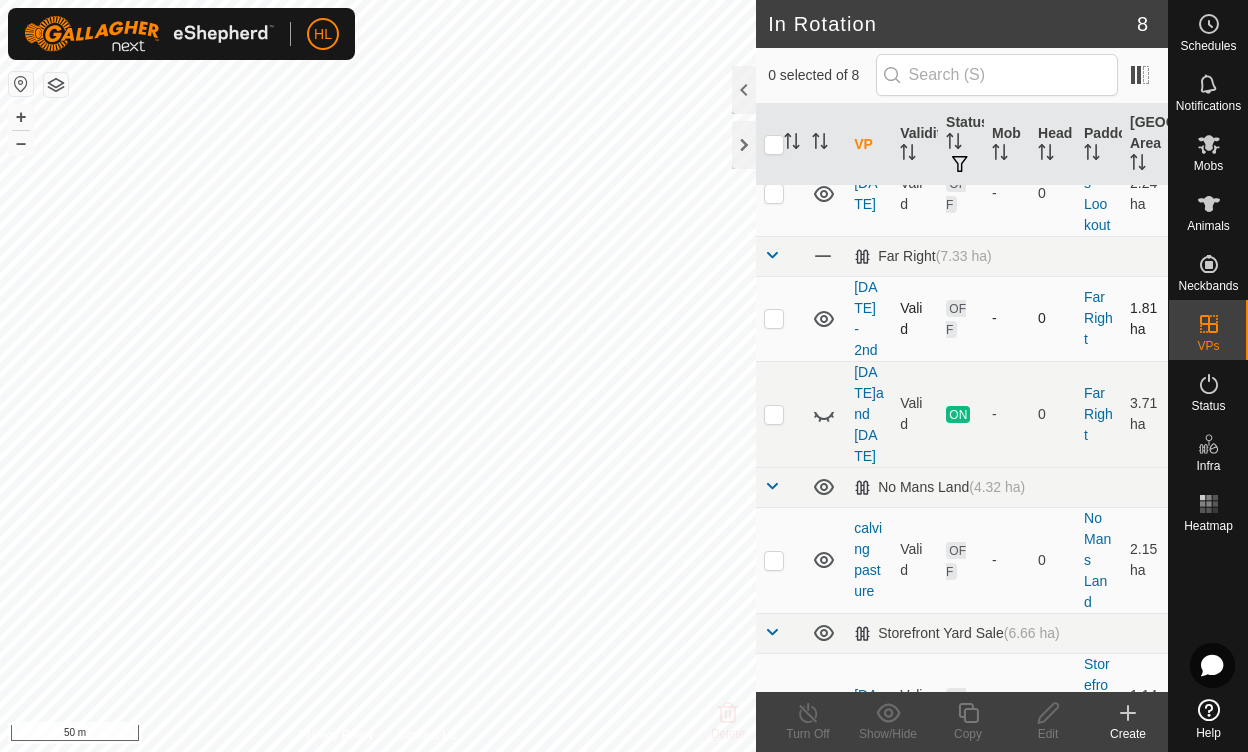 click at bounding box center (774, 318) 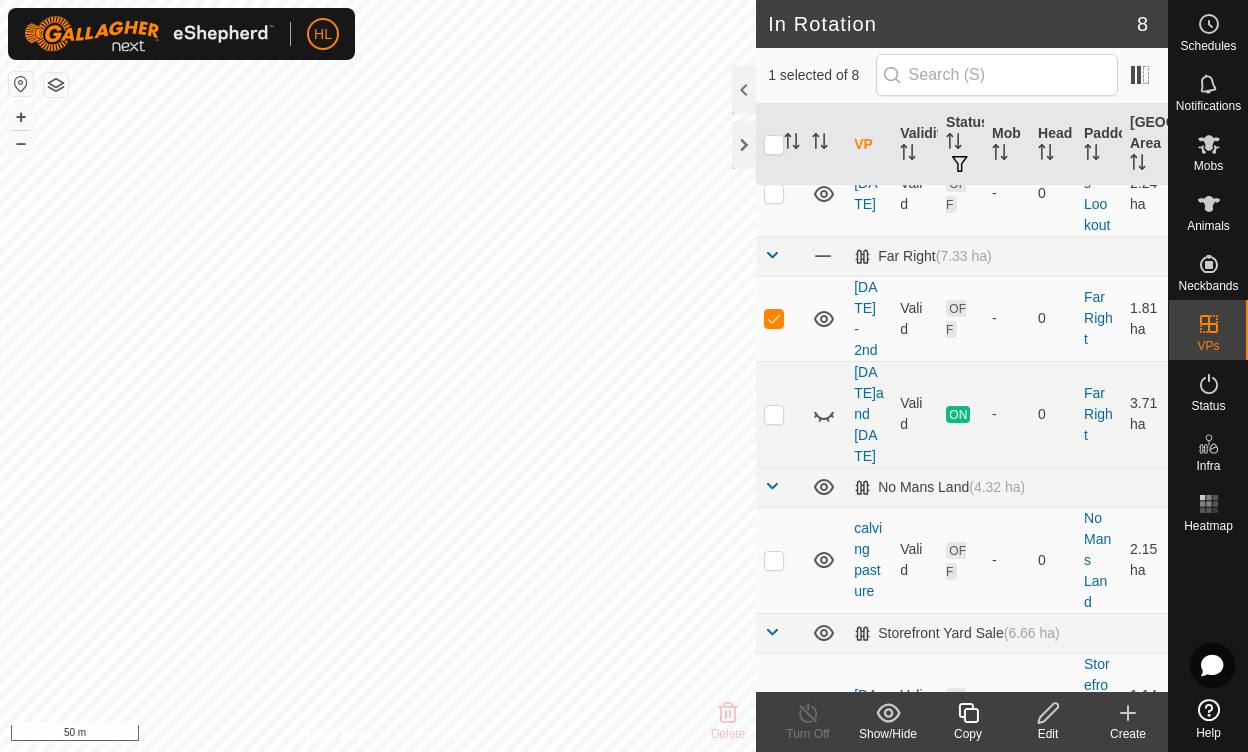 click 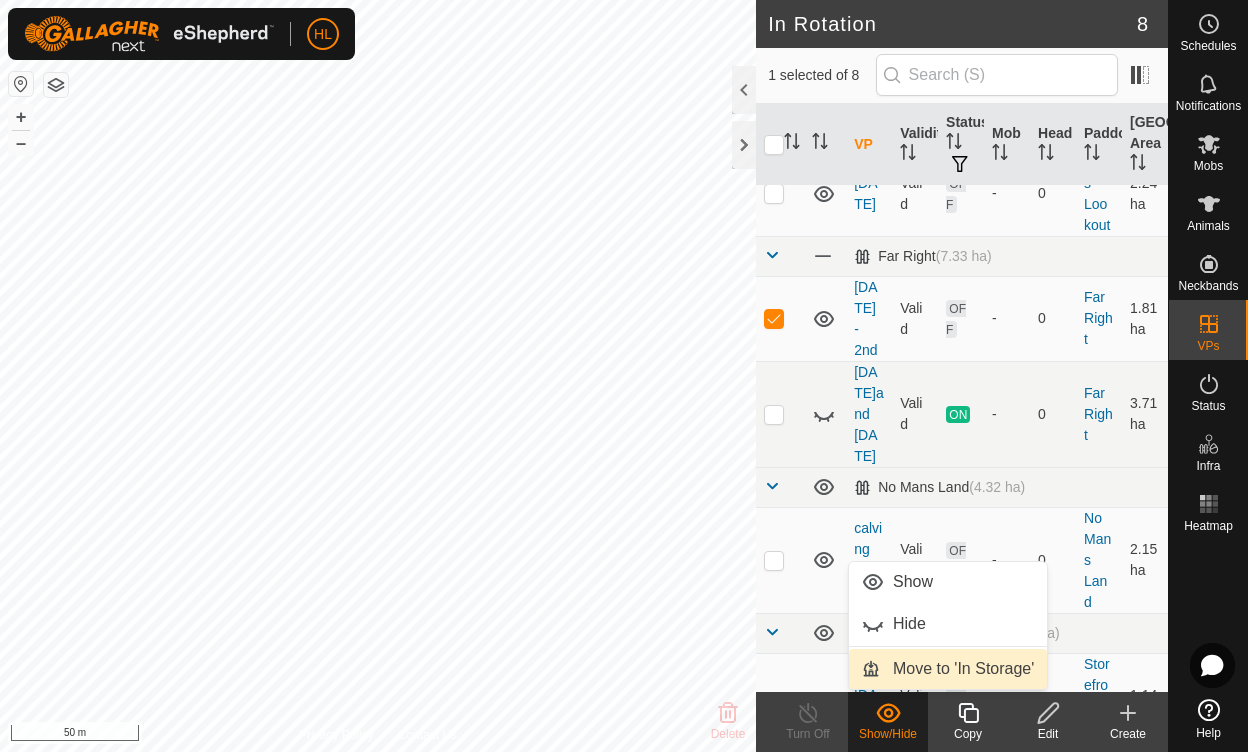 click on "Move to 'In Storage'" at bounding box center (948, 669) 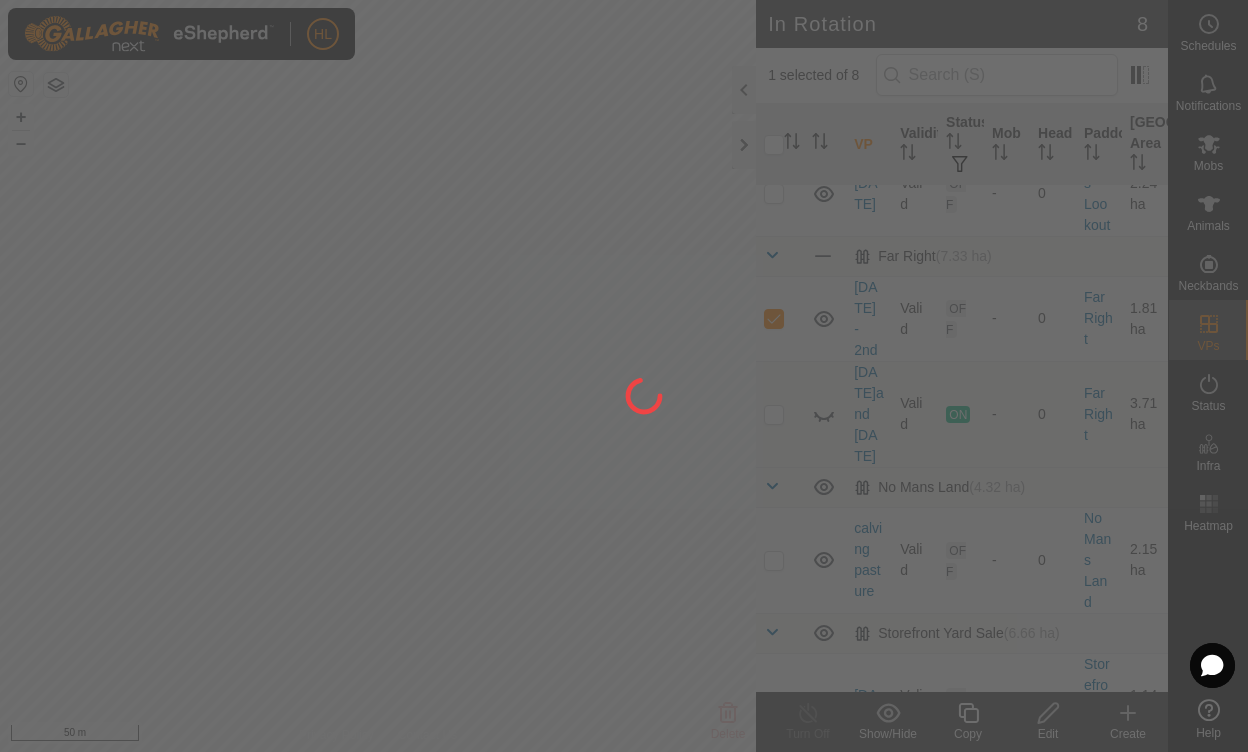 checkbox on "false" 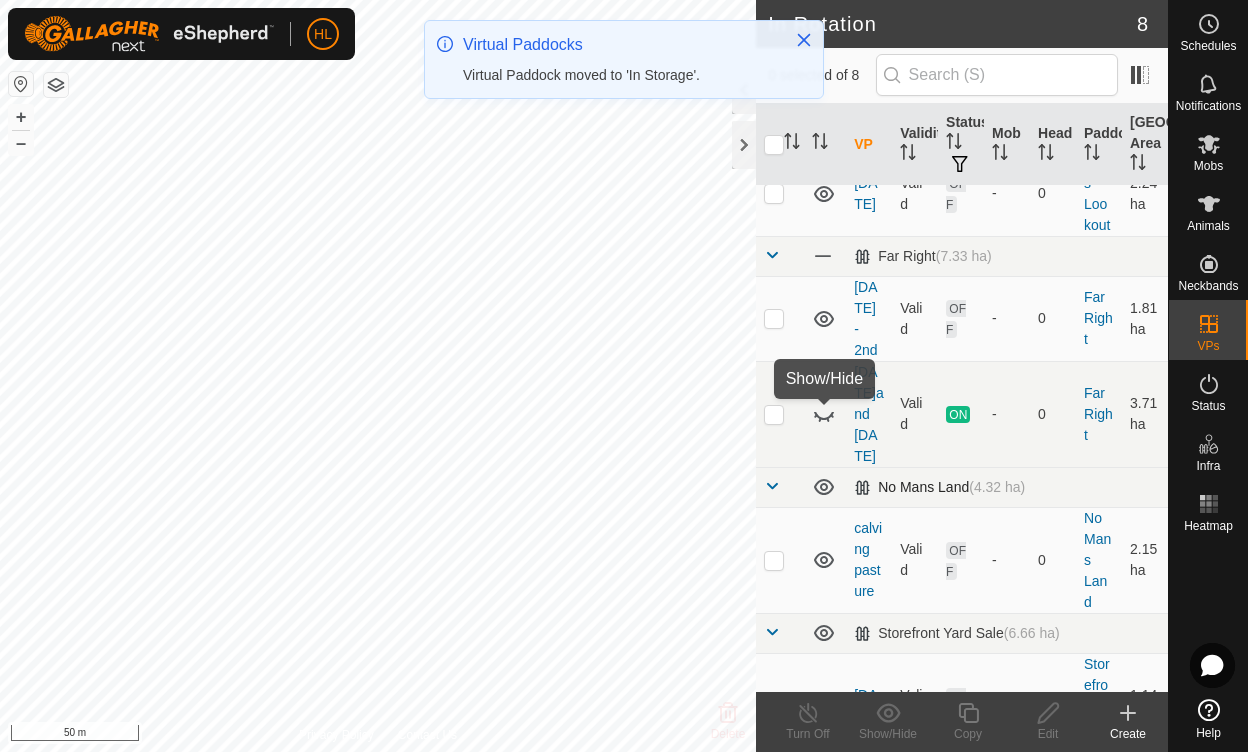 scroll, scrollTop: 332, scrollLeft: 0, axis: vertical 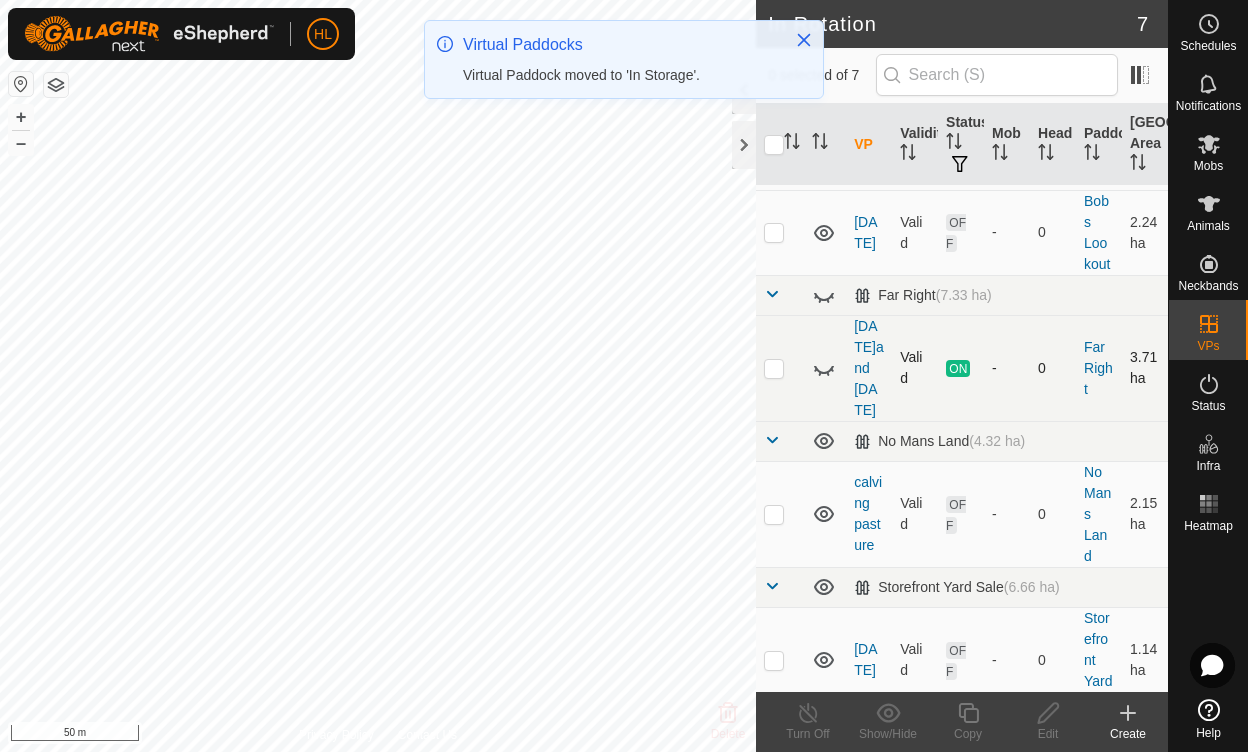 click at bounding box center (774, 368) 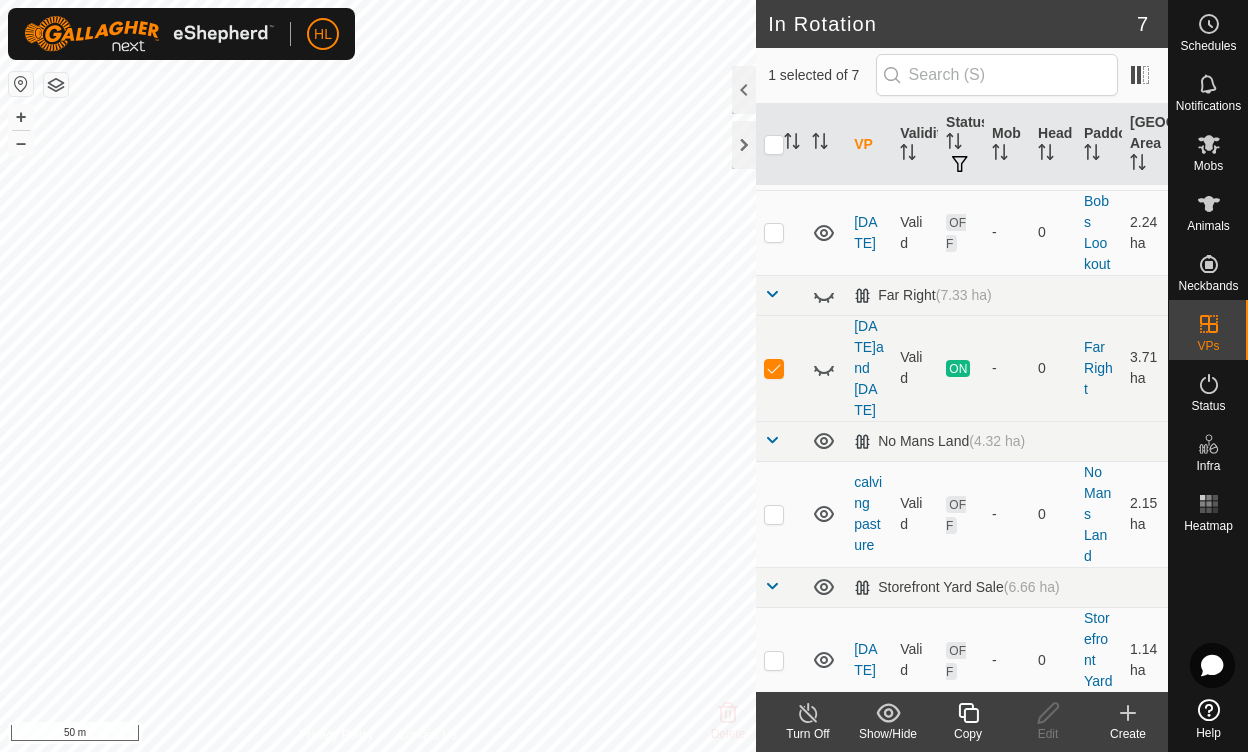 click 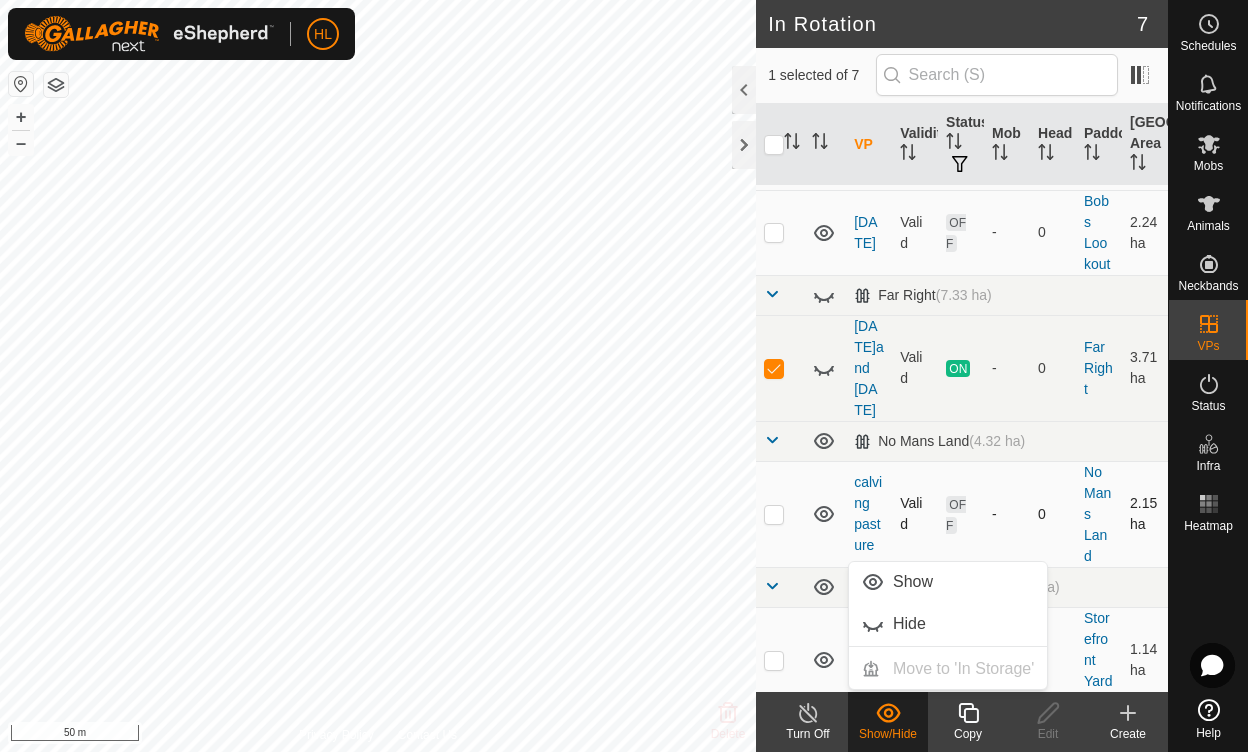click at bounding box center [774, 514] 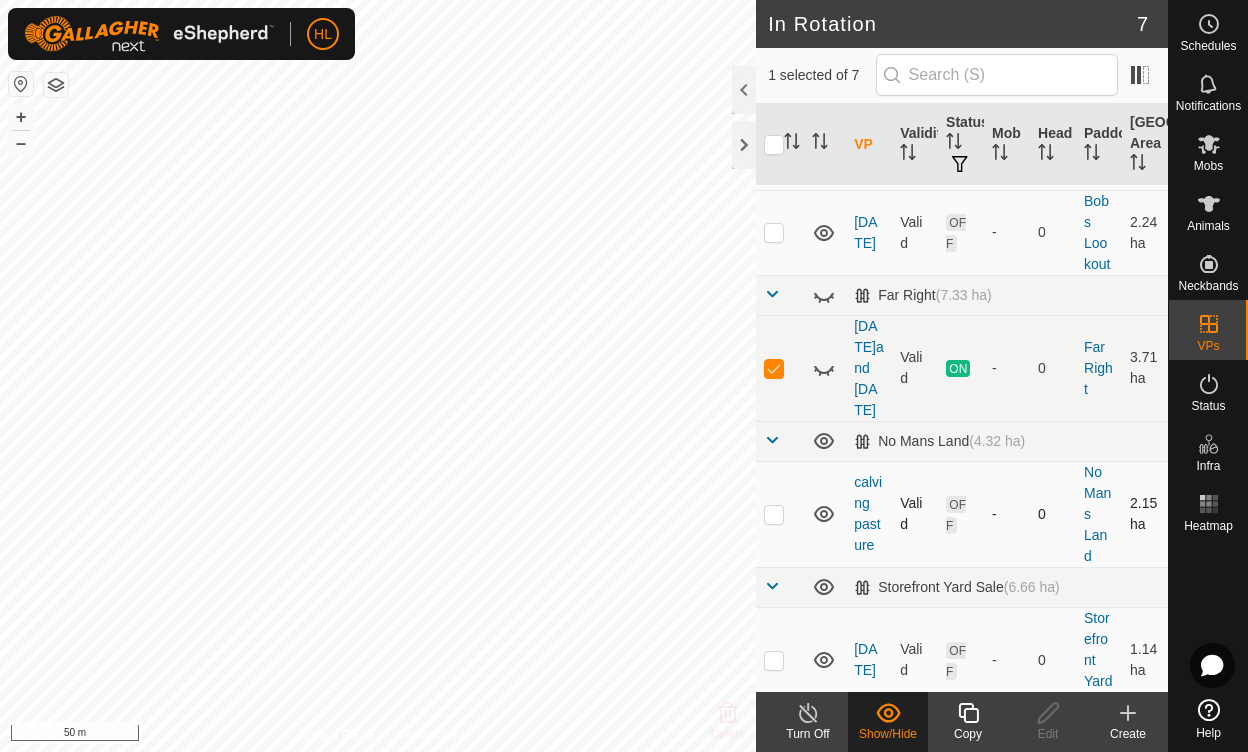 checkbox on "true" 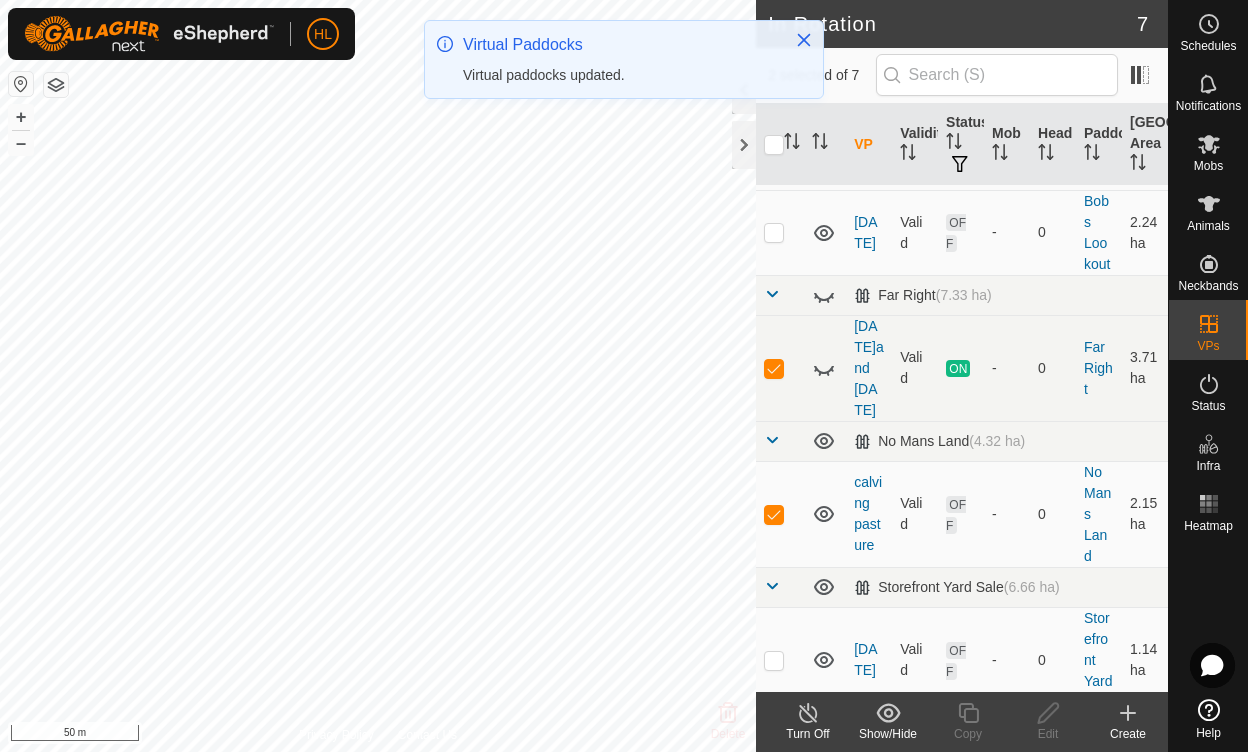 click at bounding box center (780, 31) 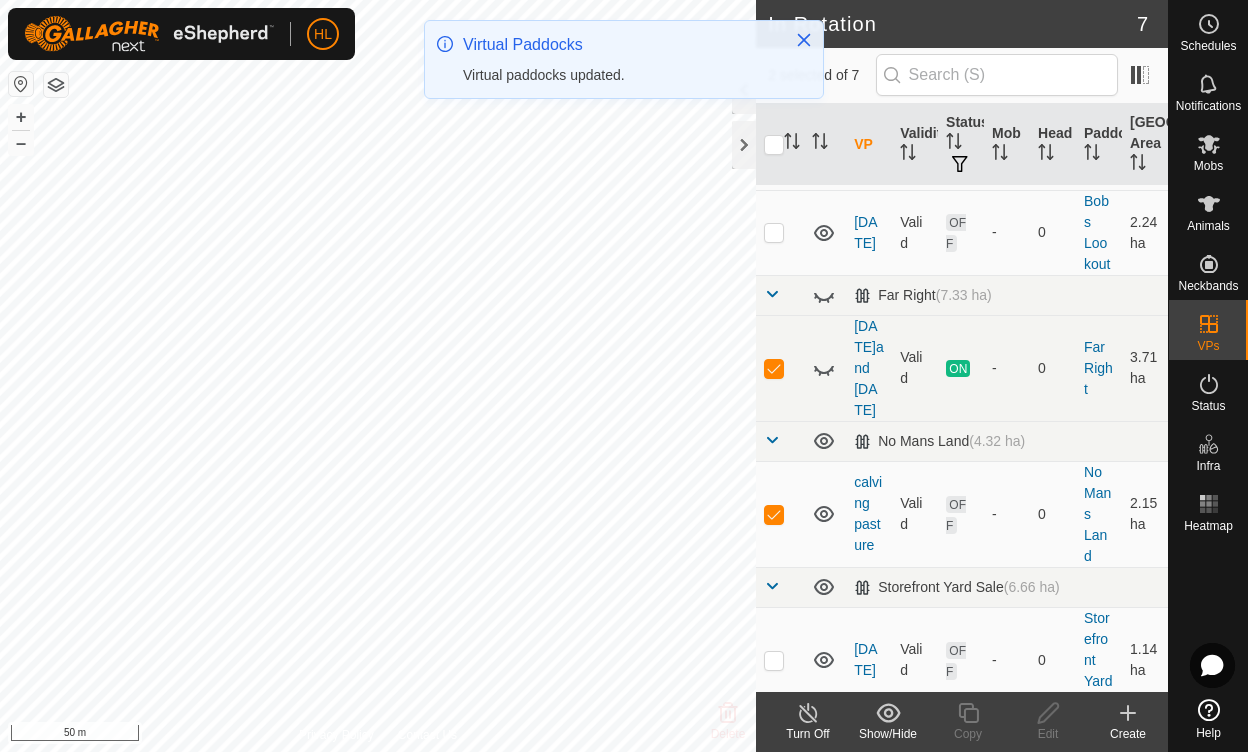 scroll, scrollTop: 0, scrollLeft: 0, axis: both 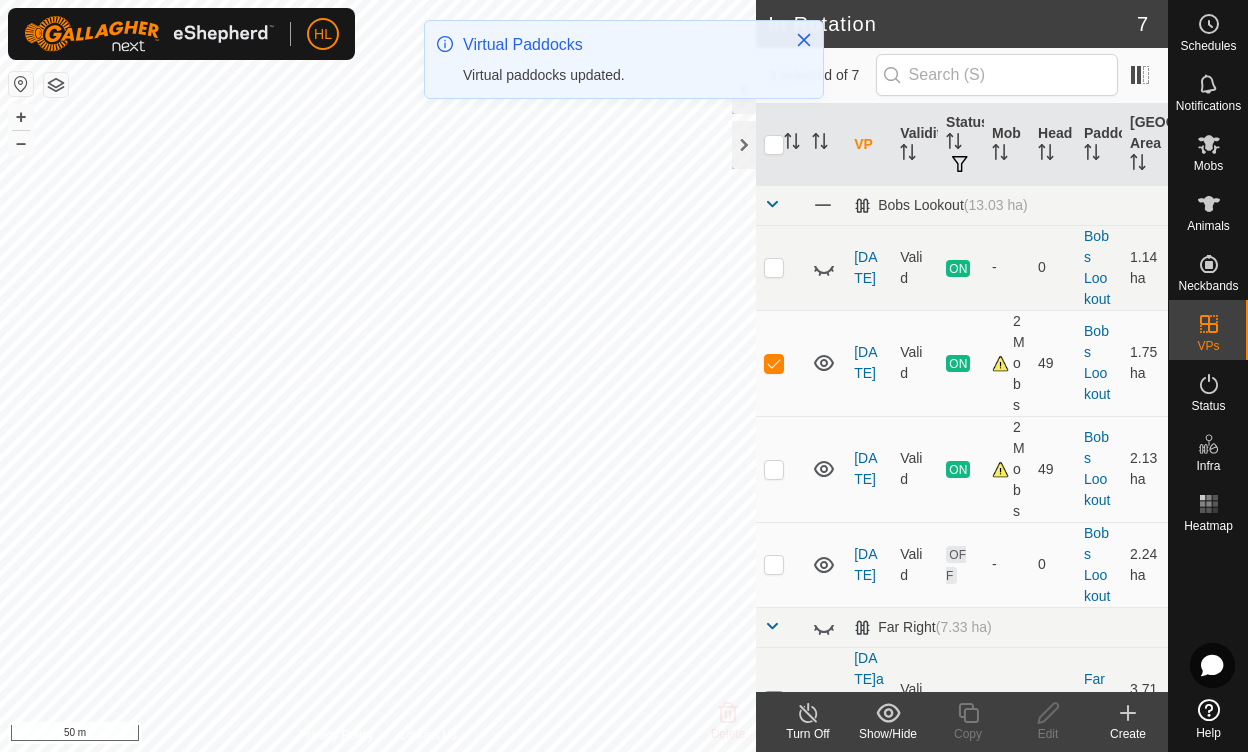 click 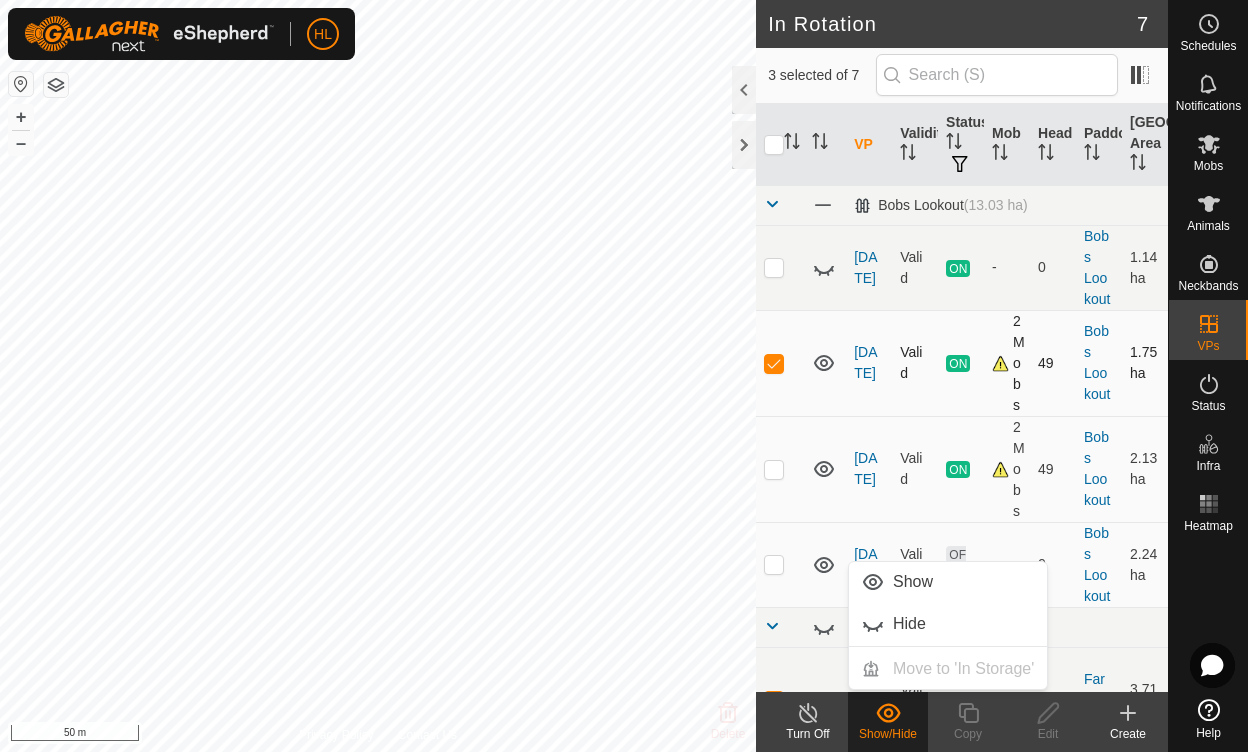 click at bounding box center [774, 363] 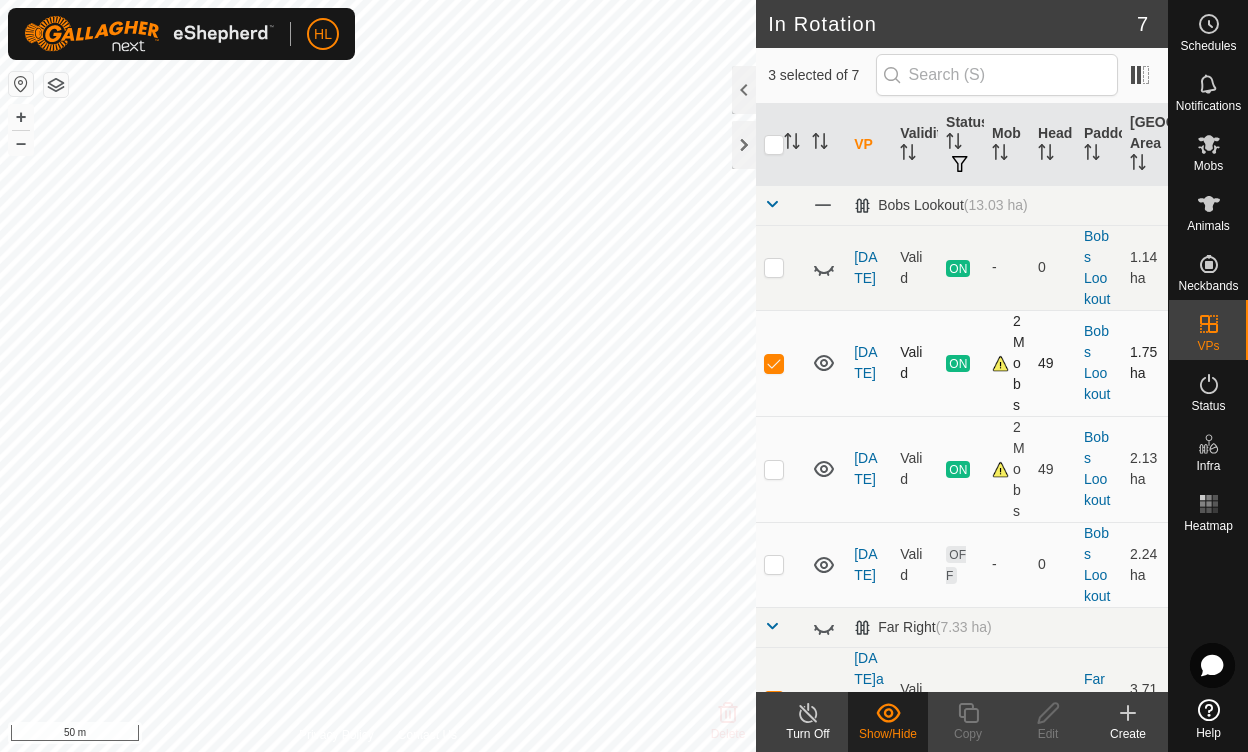 checkbox on "false" 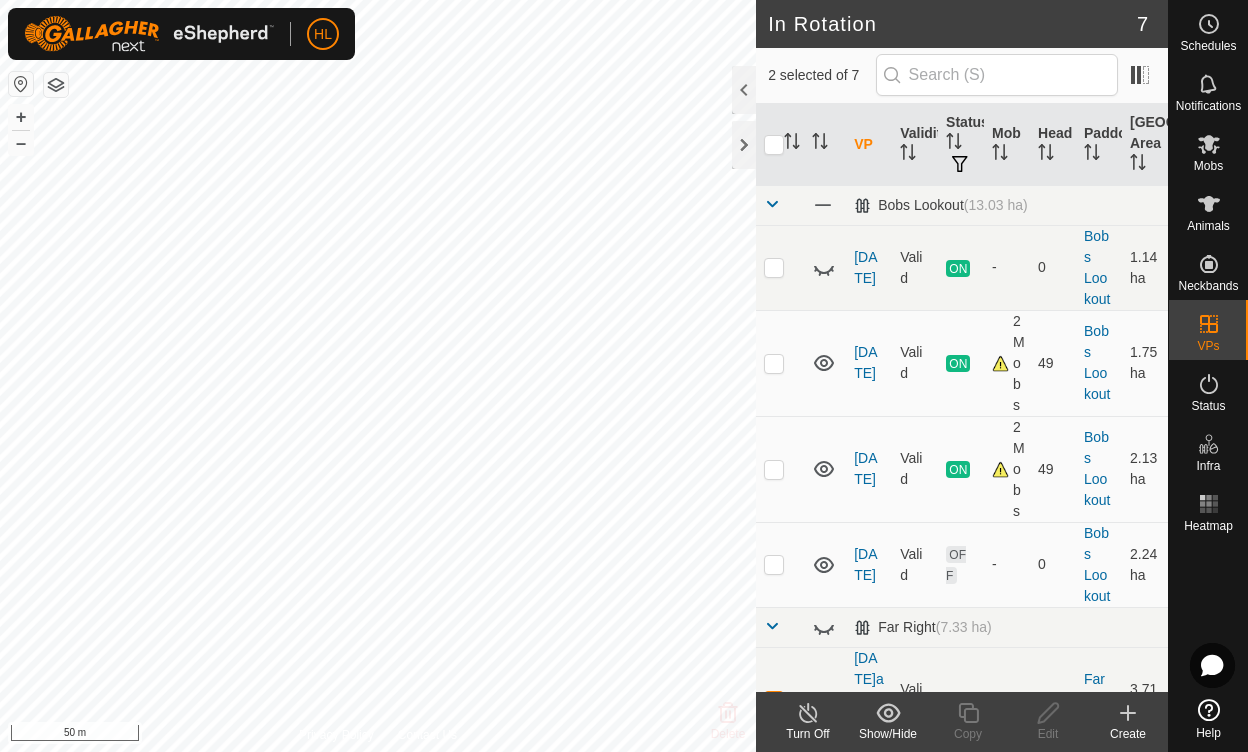 click 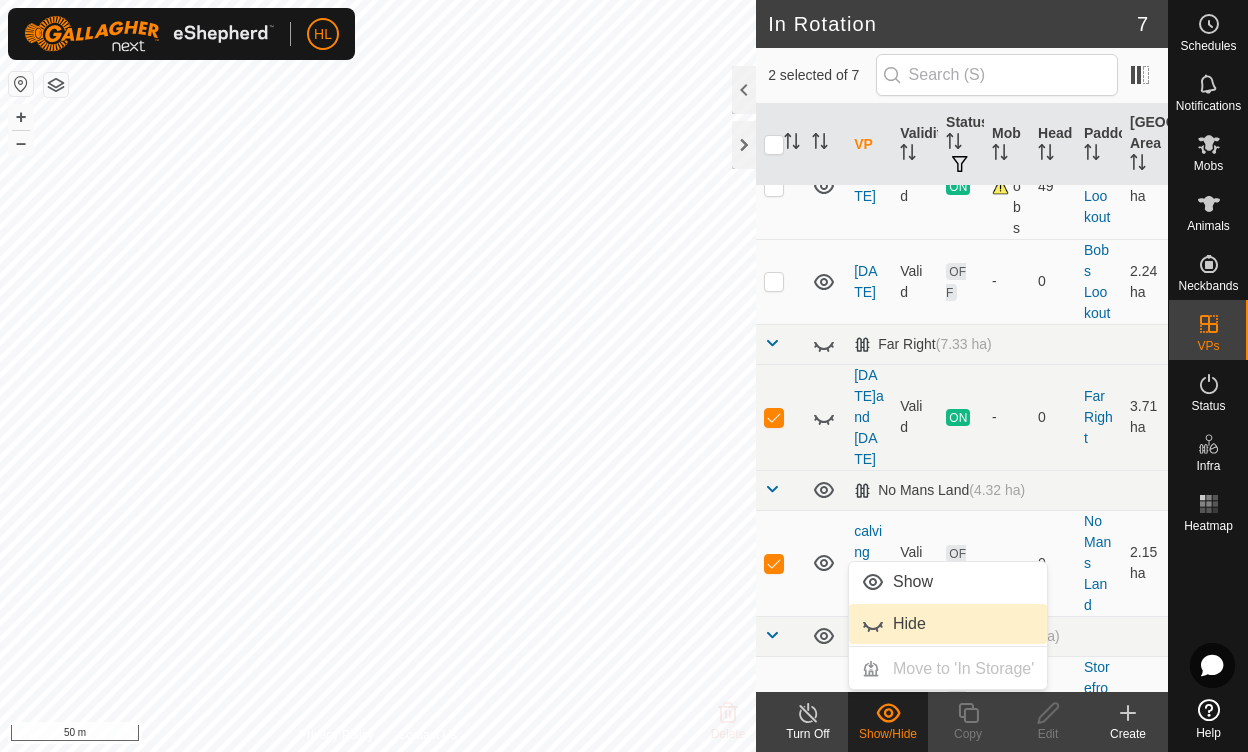 scroll, scrollTop: 332, scrollLeft: 0, axis: vertical 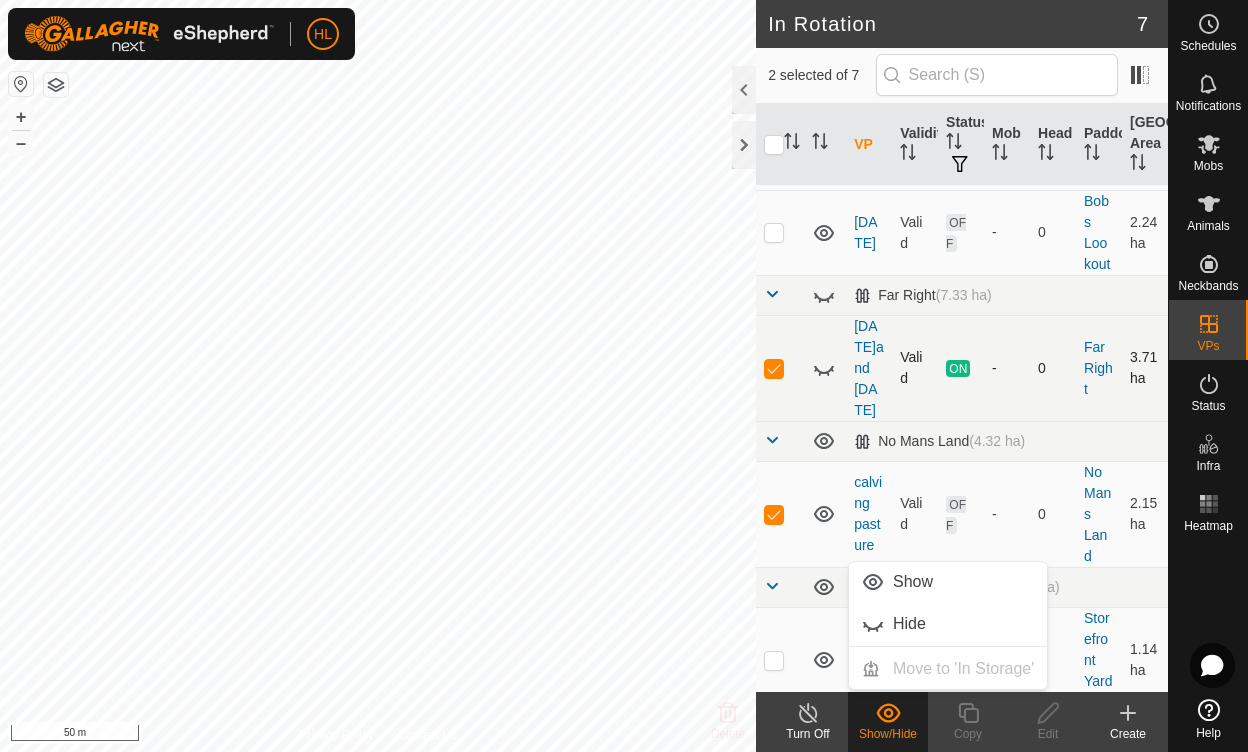 click at bounding box center [774, 368] 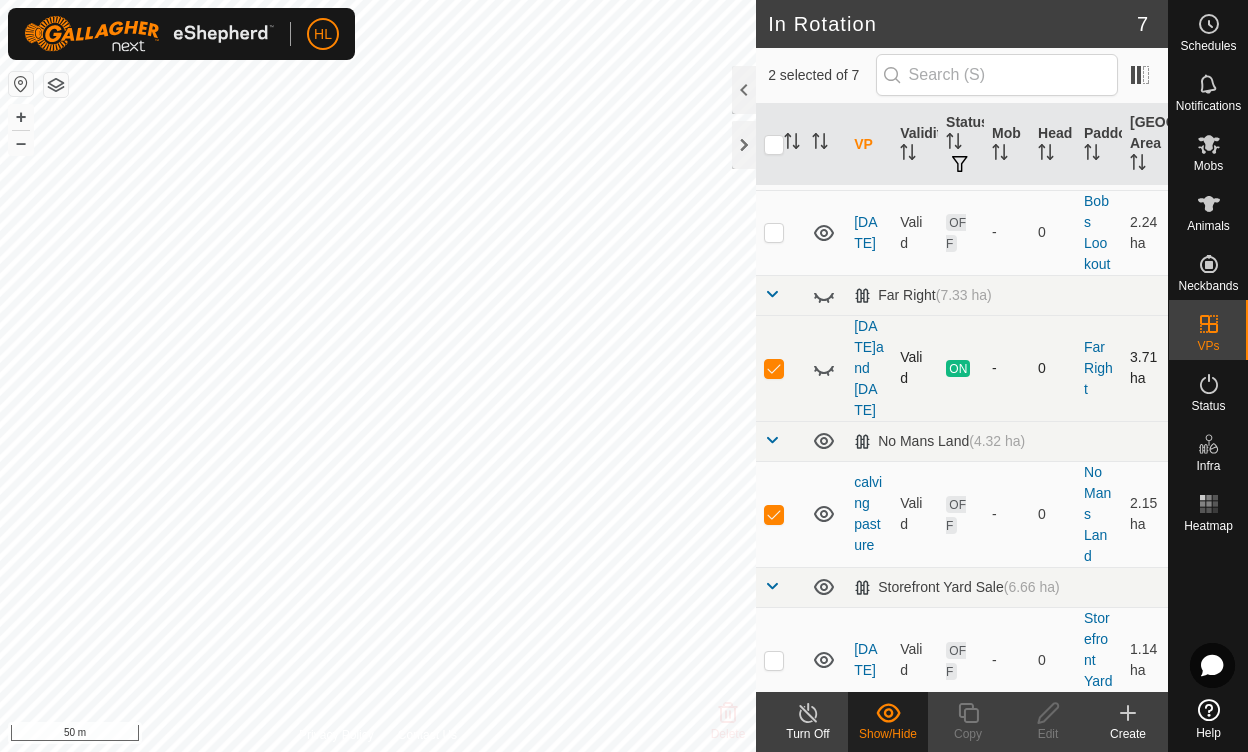 checkbox on "false" 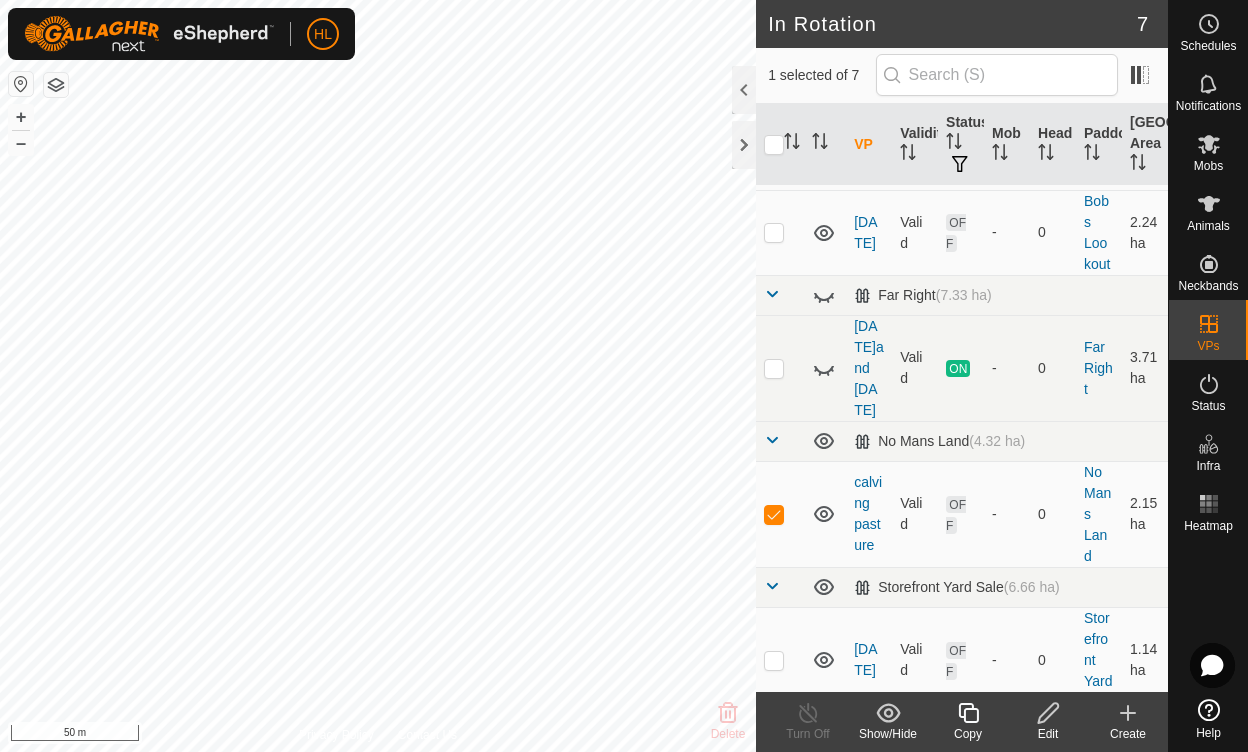 click 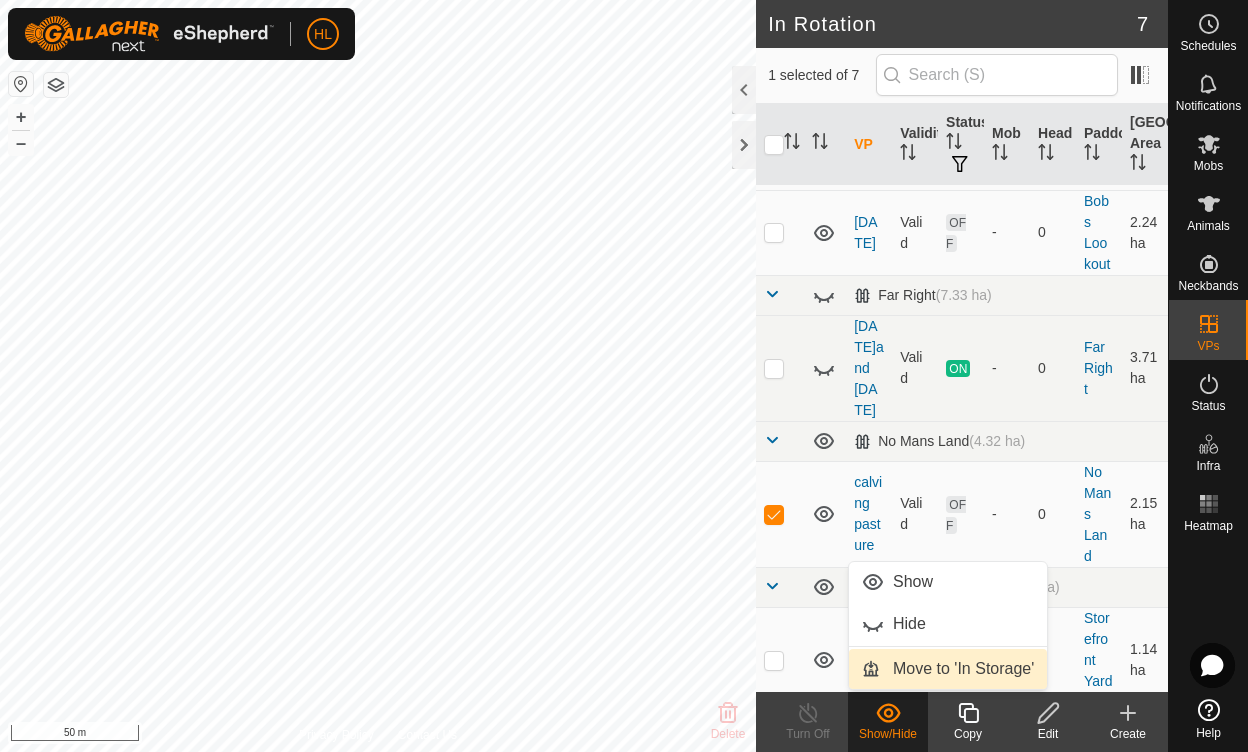click on "Move to 'In Storage'" at bounding box center [948, 669] 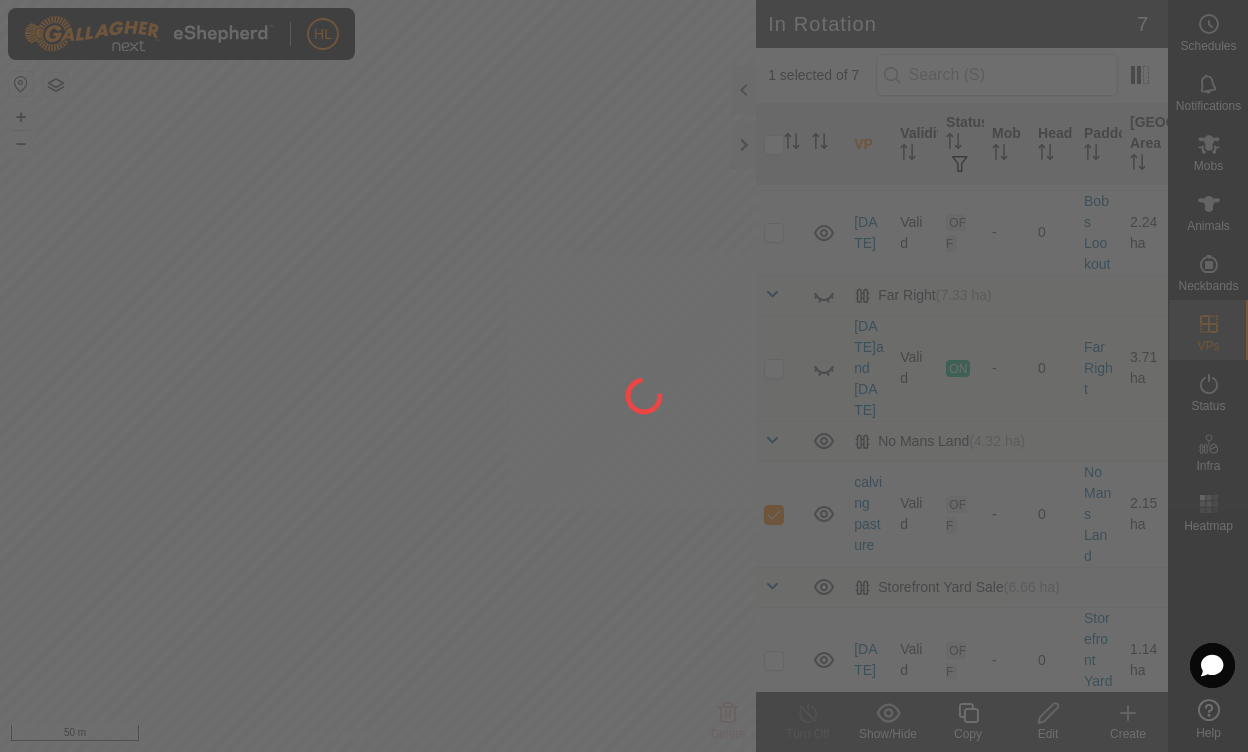 checkbox on "false" 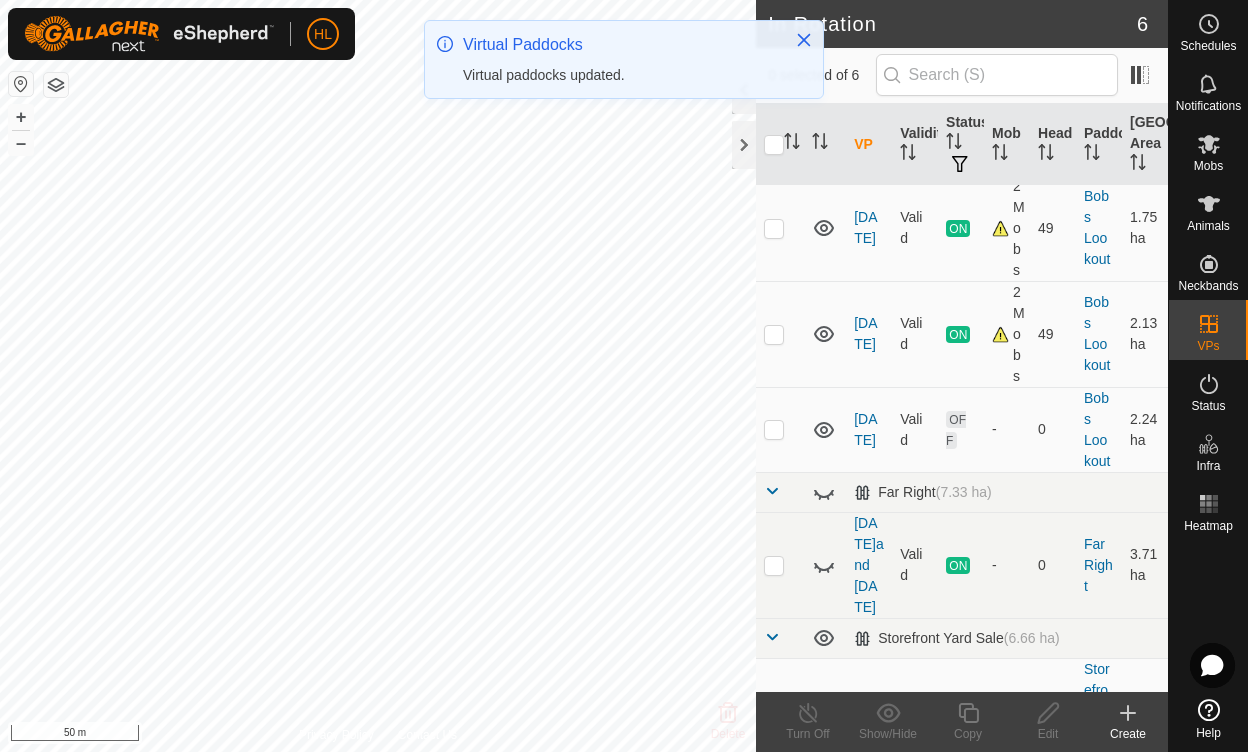 scroll, scrollTop: 186, scrollLeft: 0, axis: vertical 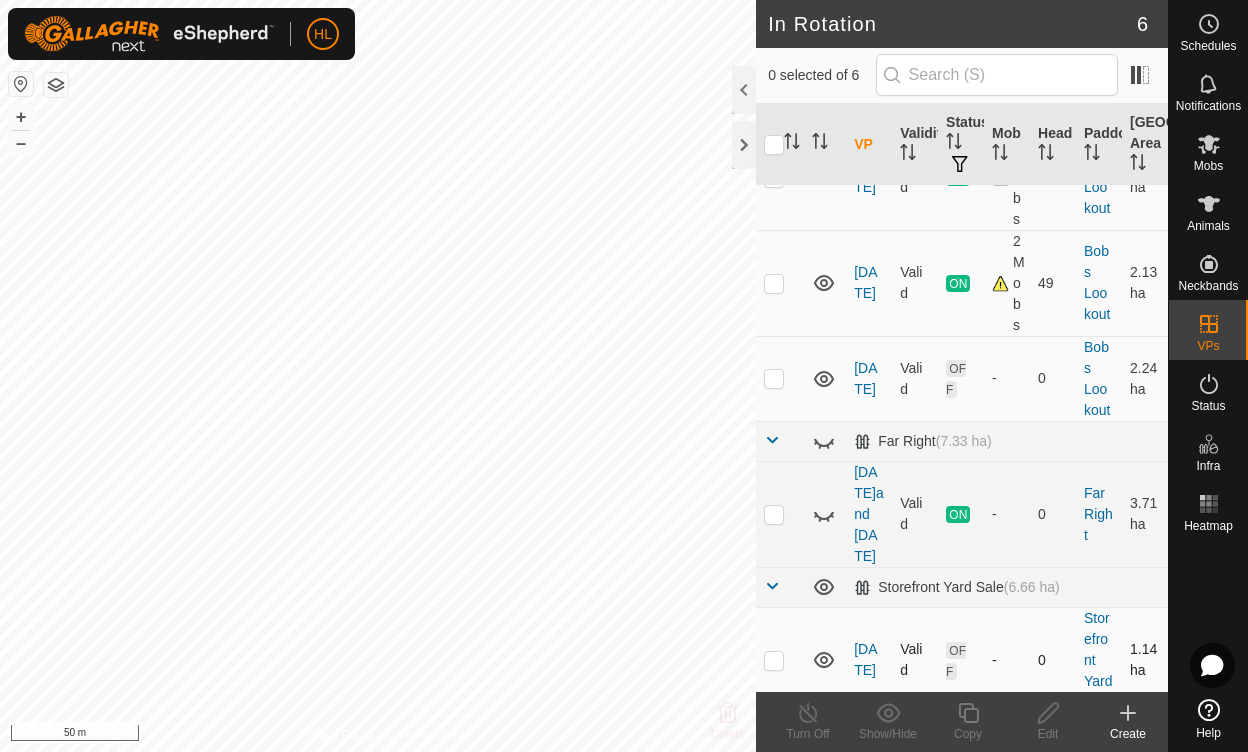 click at bounding box center [774, 660] 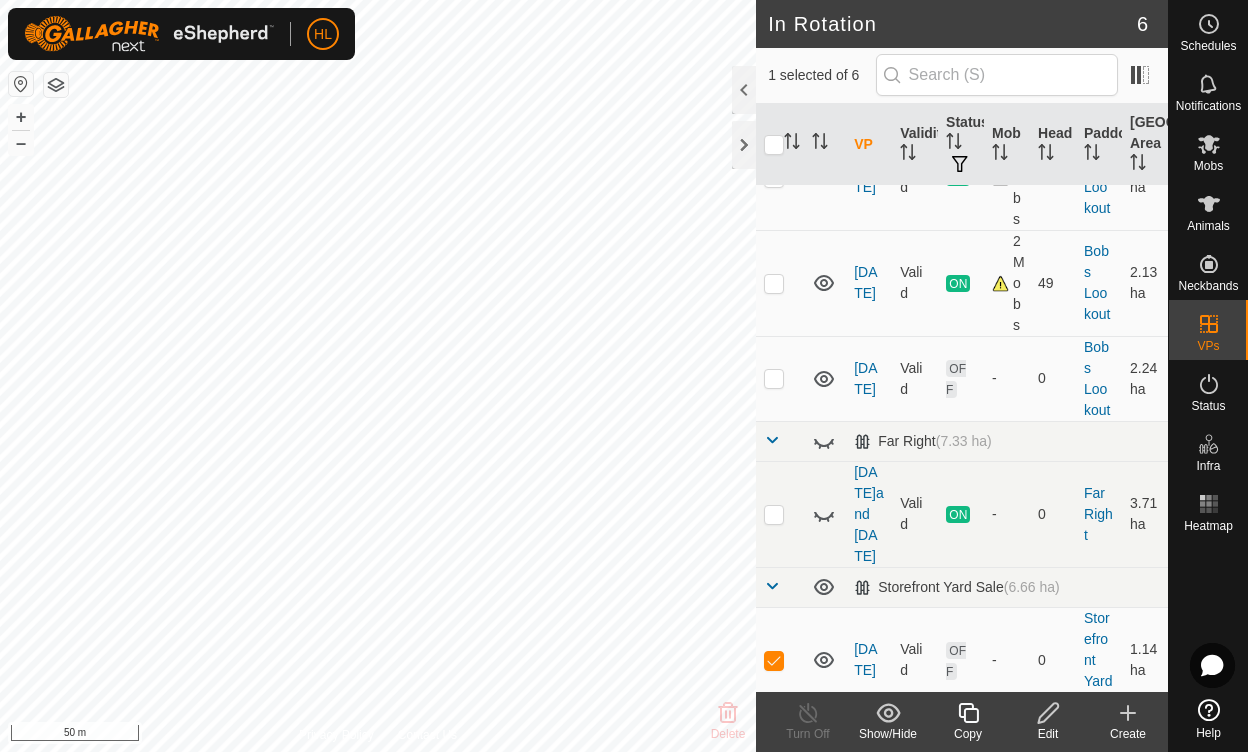 click 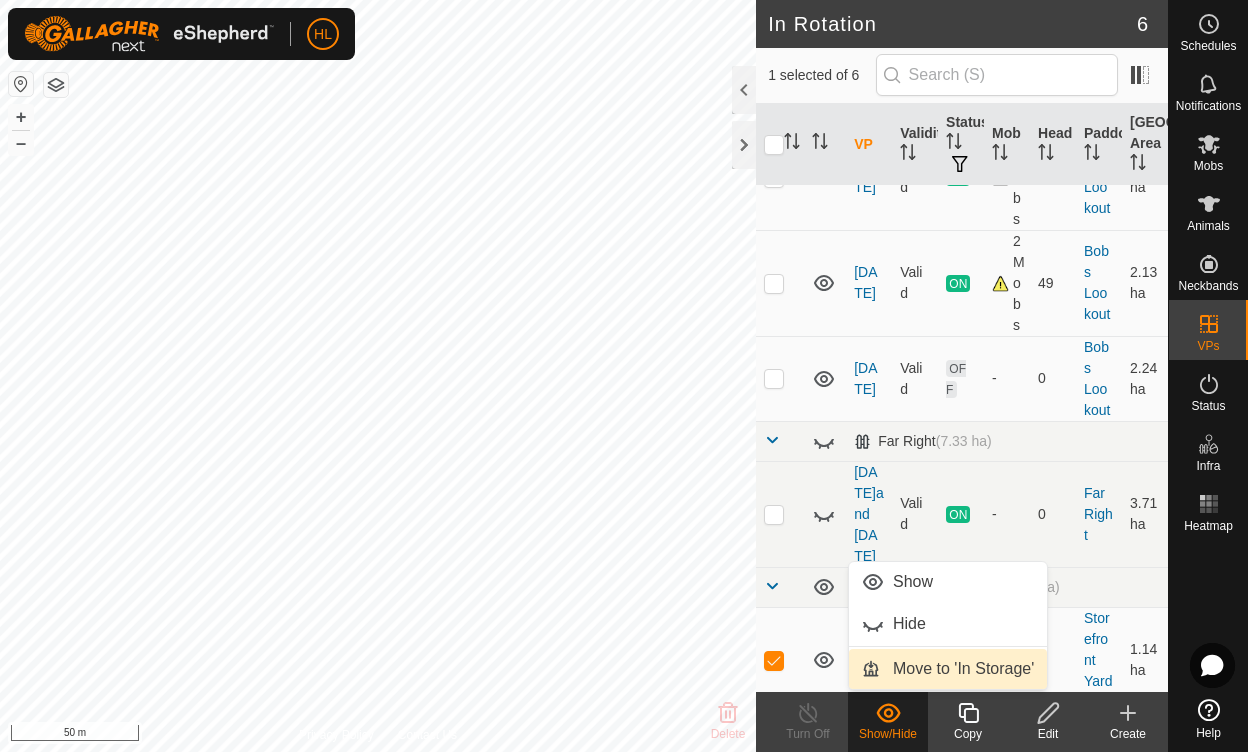 click on "Move to 'In Storage'" at bounding box center (948, 669) 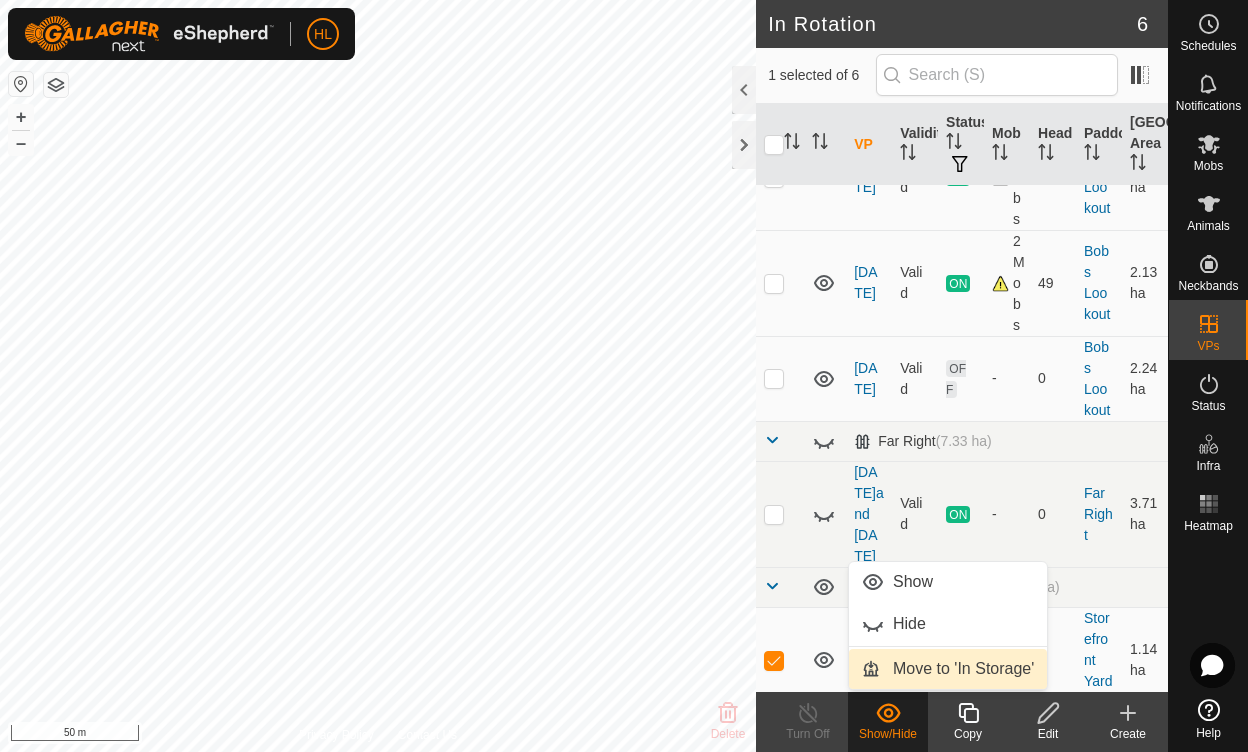 checkbox on "false" 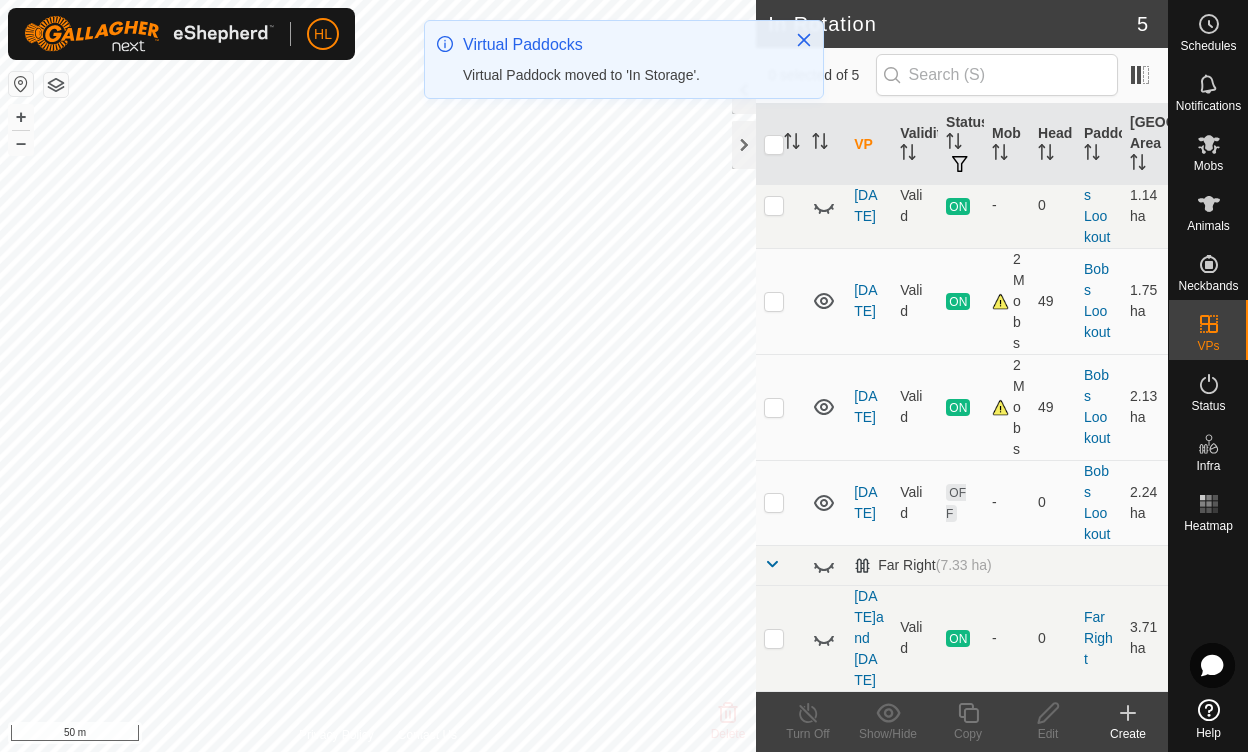 scroll, scrollTop: 0, scrollLeft: 0, axis: both 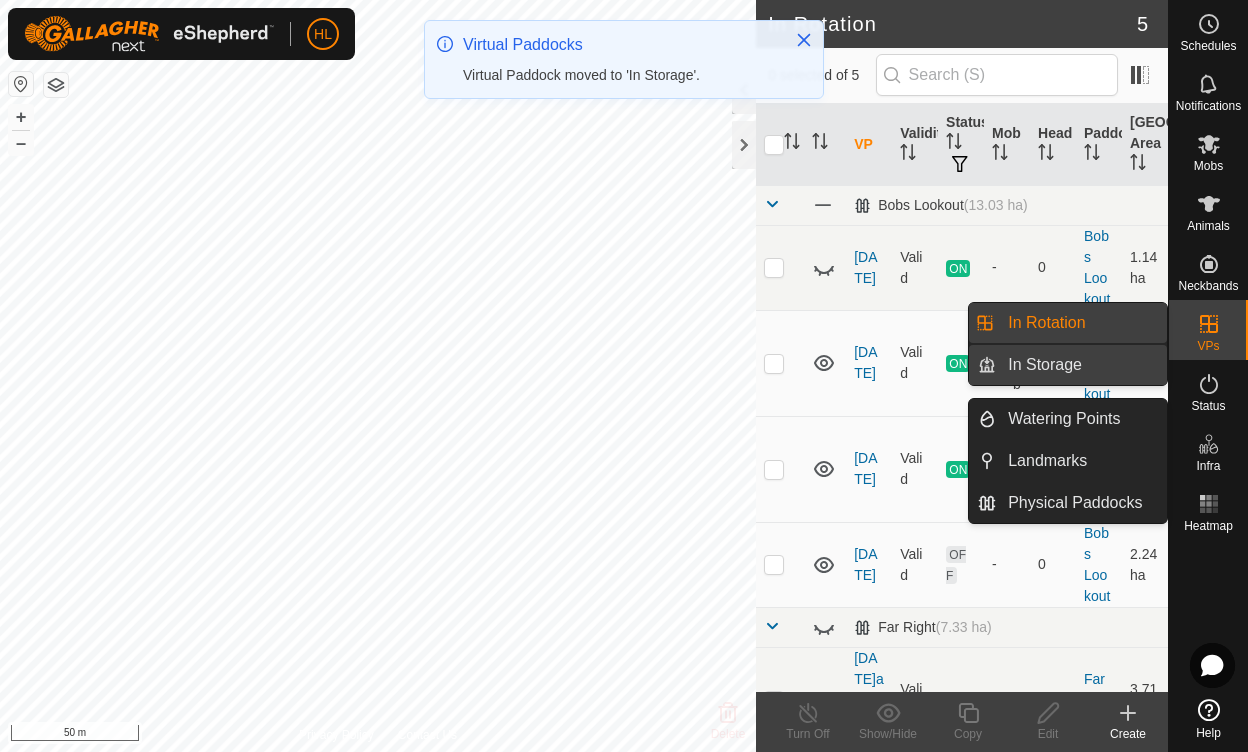 click on "In Storage" at bounding box center (1081, 365) 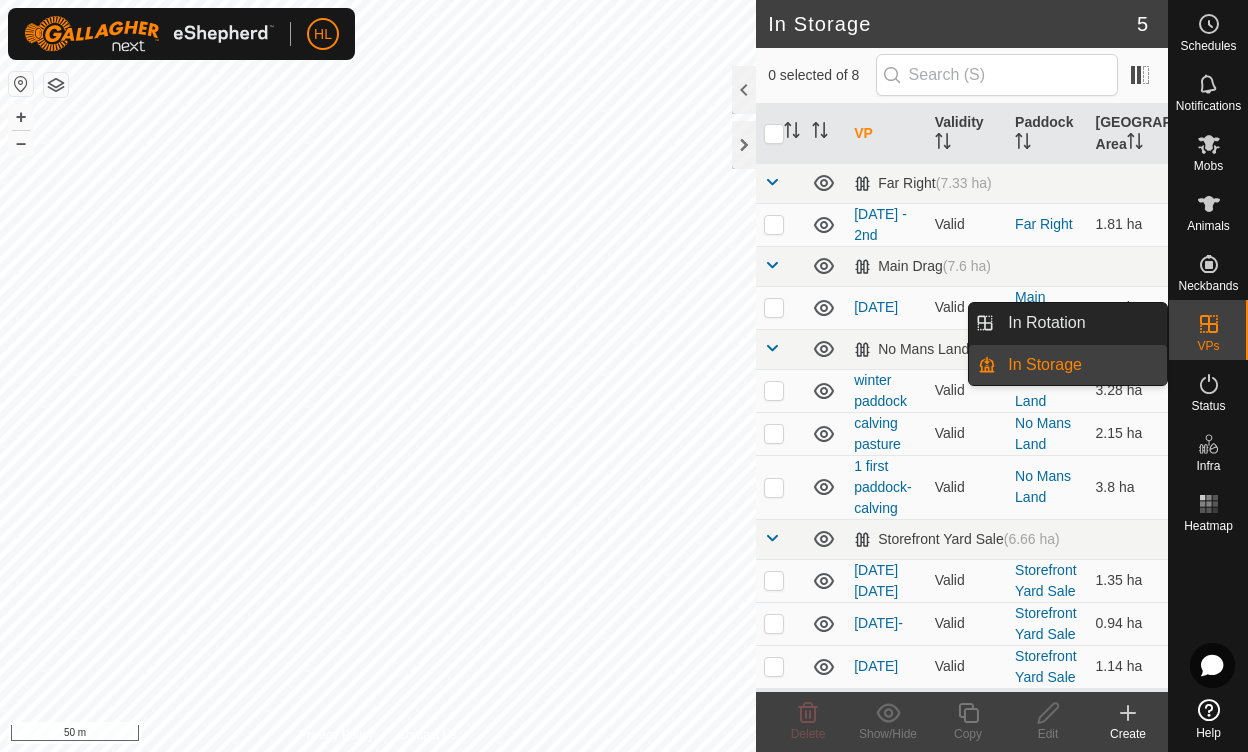 click 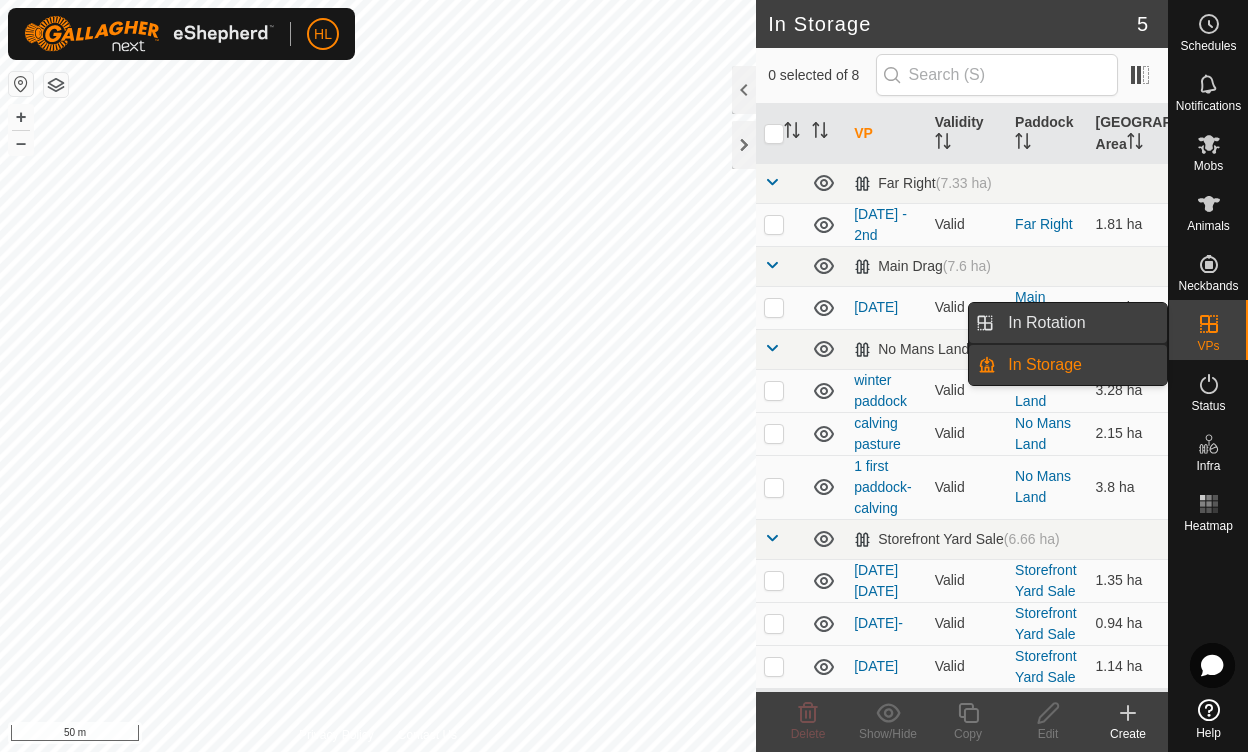 click on "In Rotation" at bounding box center [1081, 323] 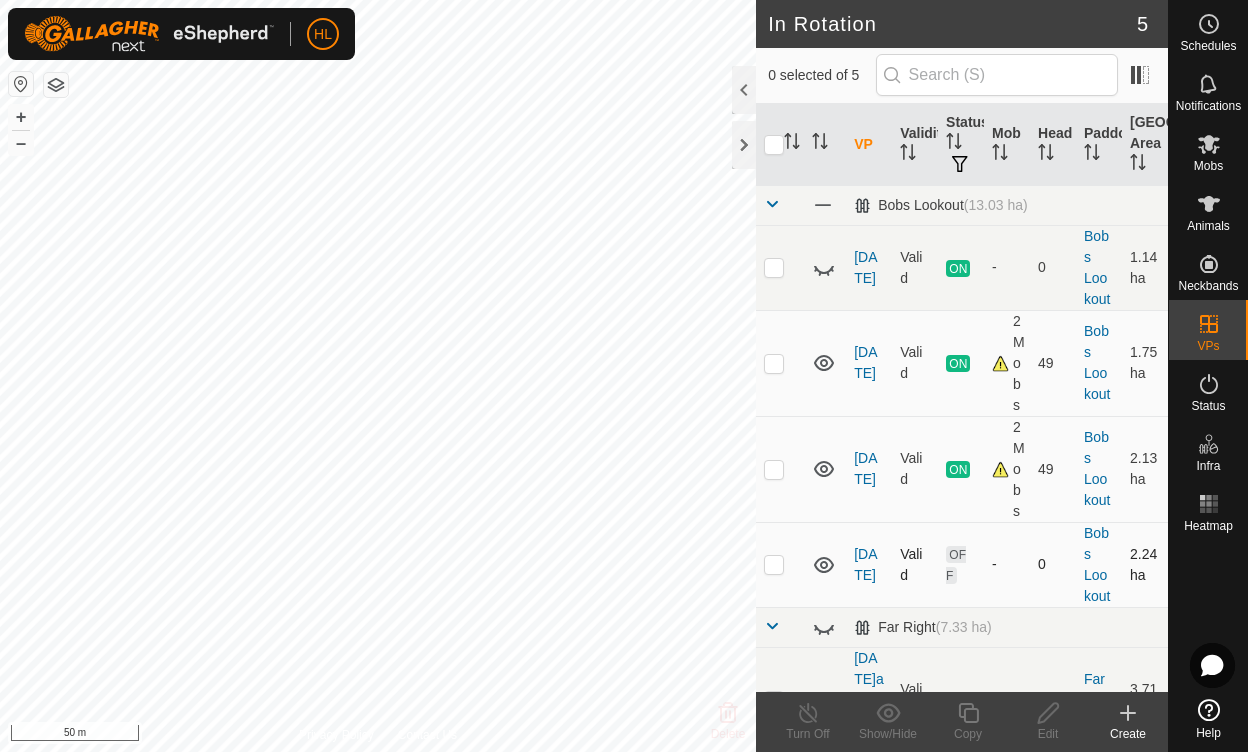click at bounding box center (774, 564) 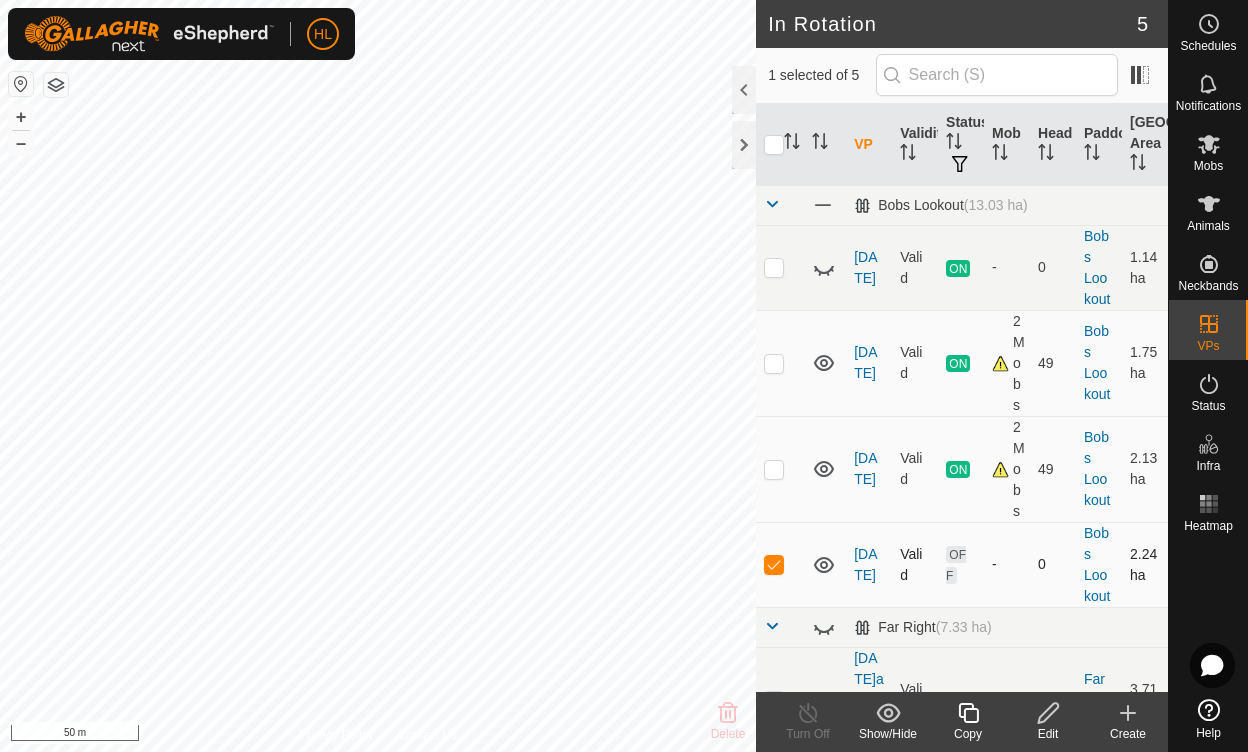 click at bounding box center [774, 564] 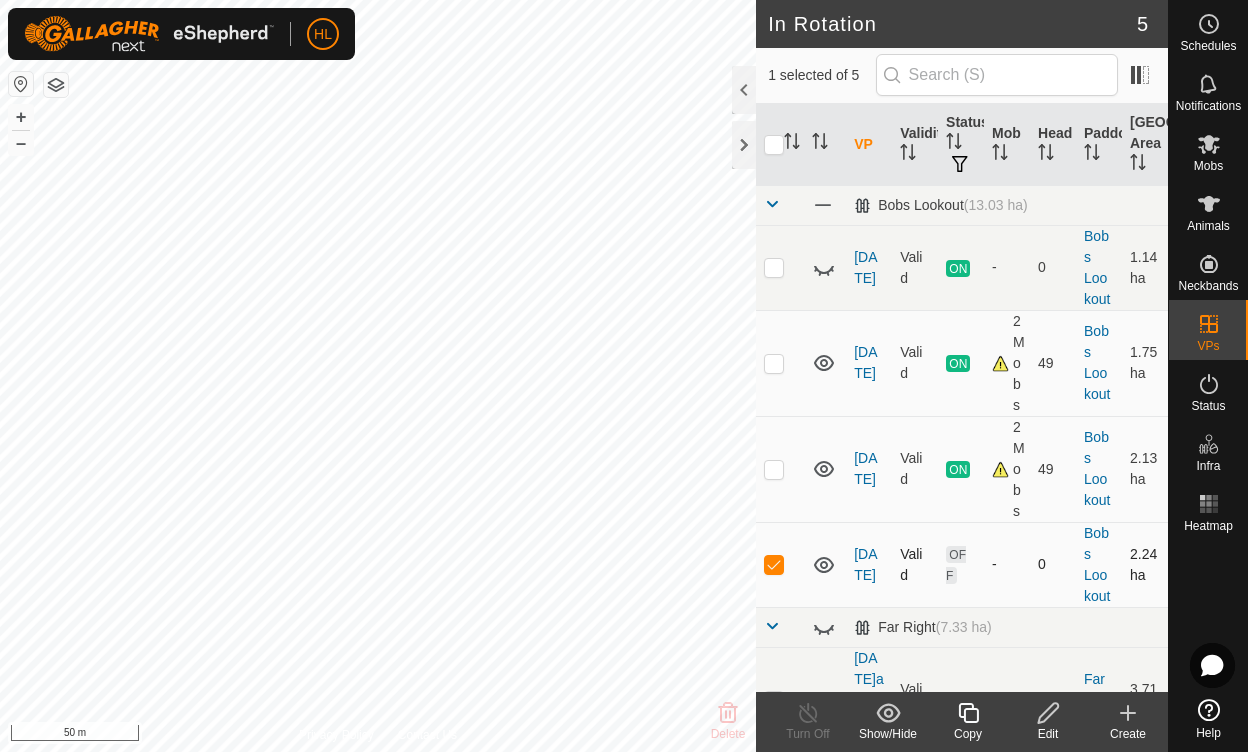 checkbox on "false" 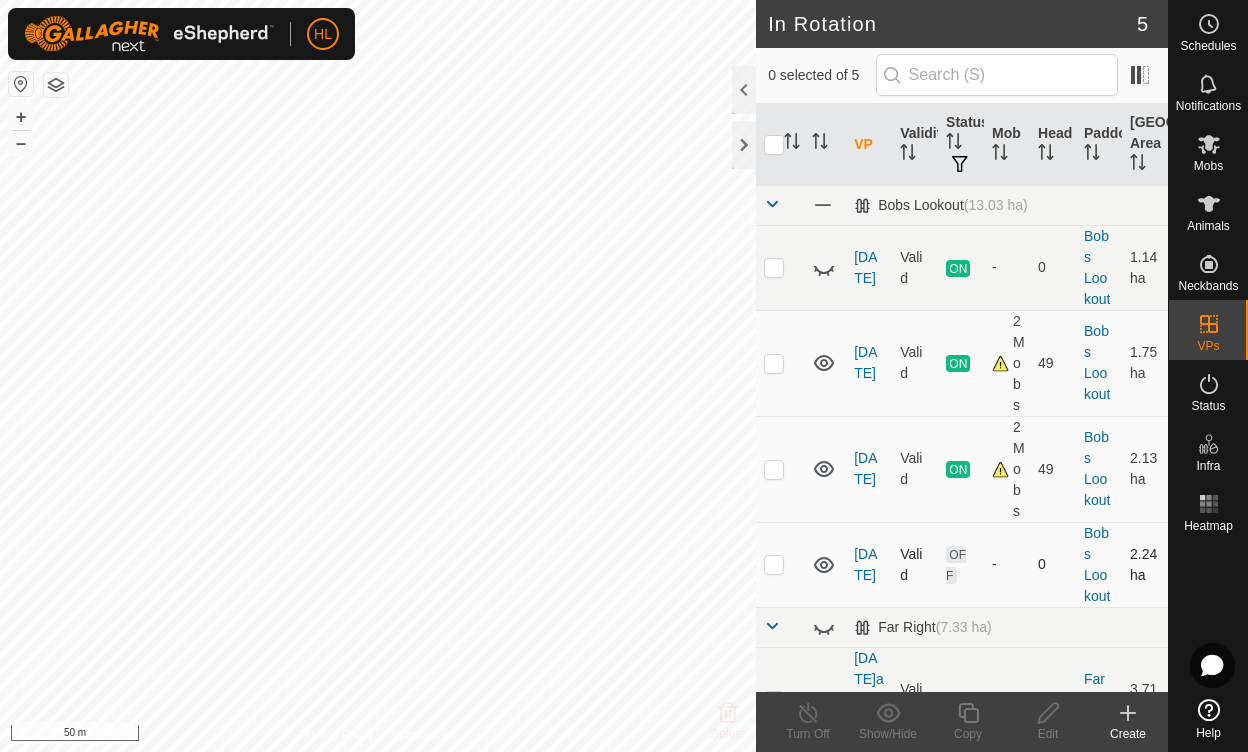 click 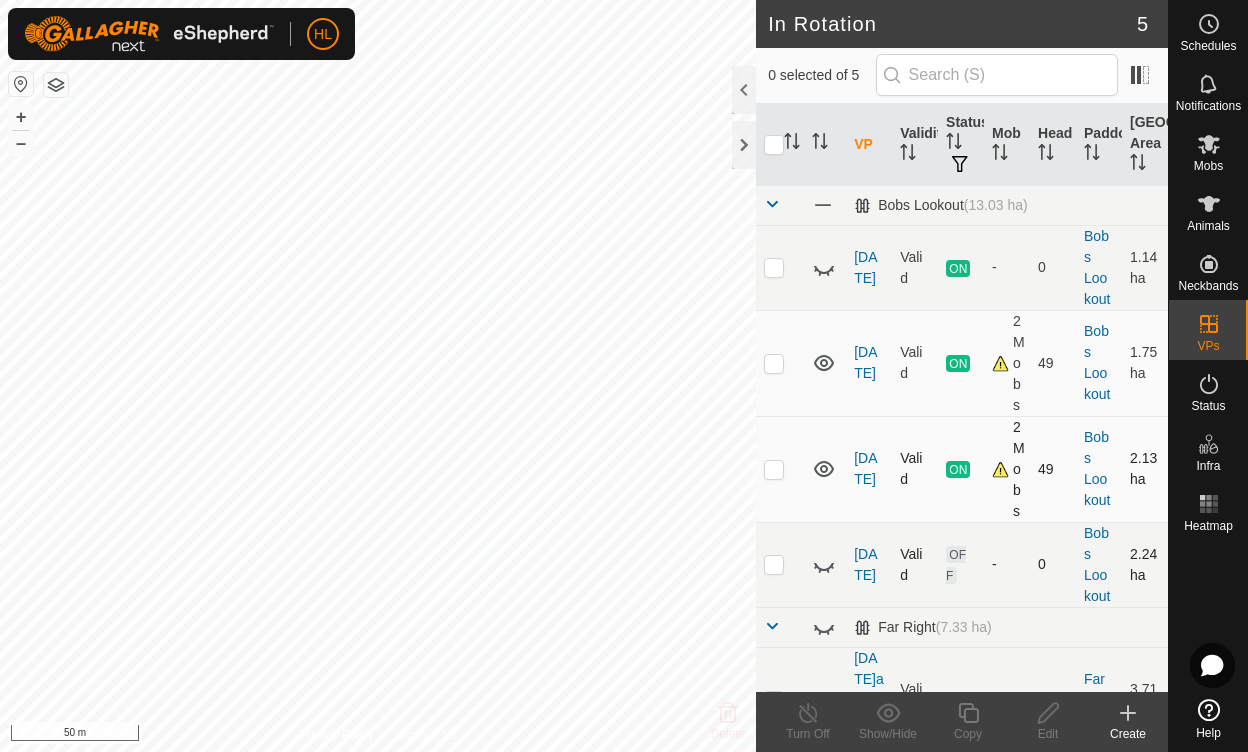 click 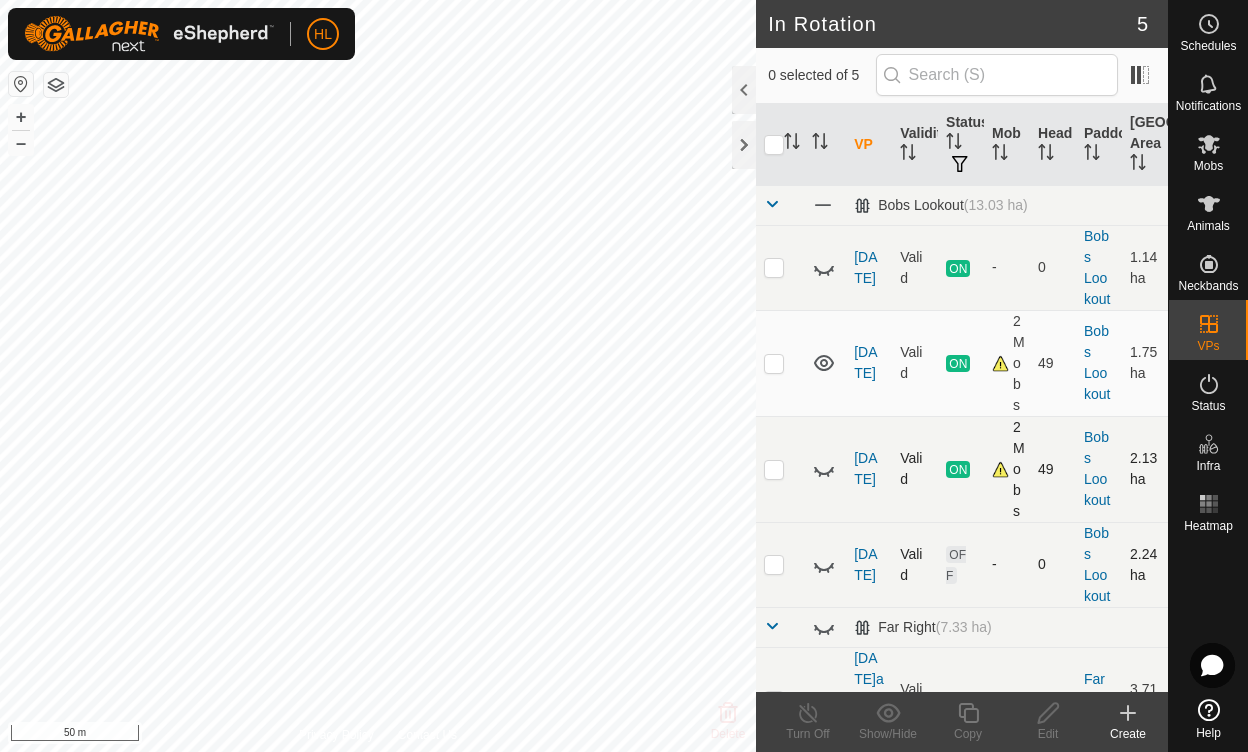 click 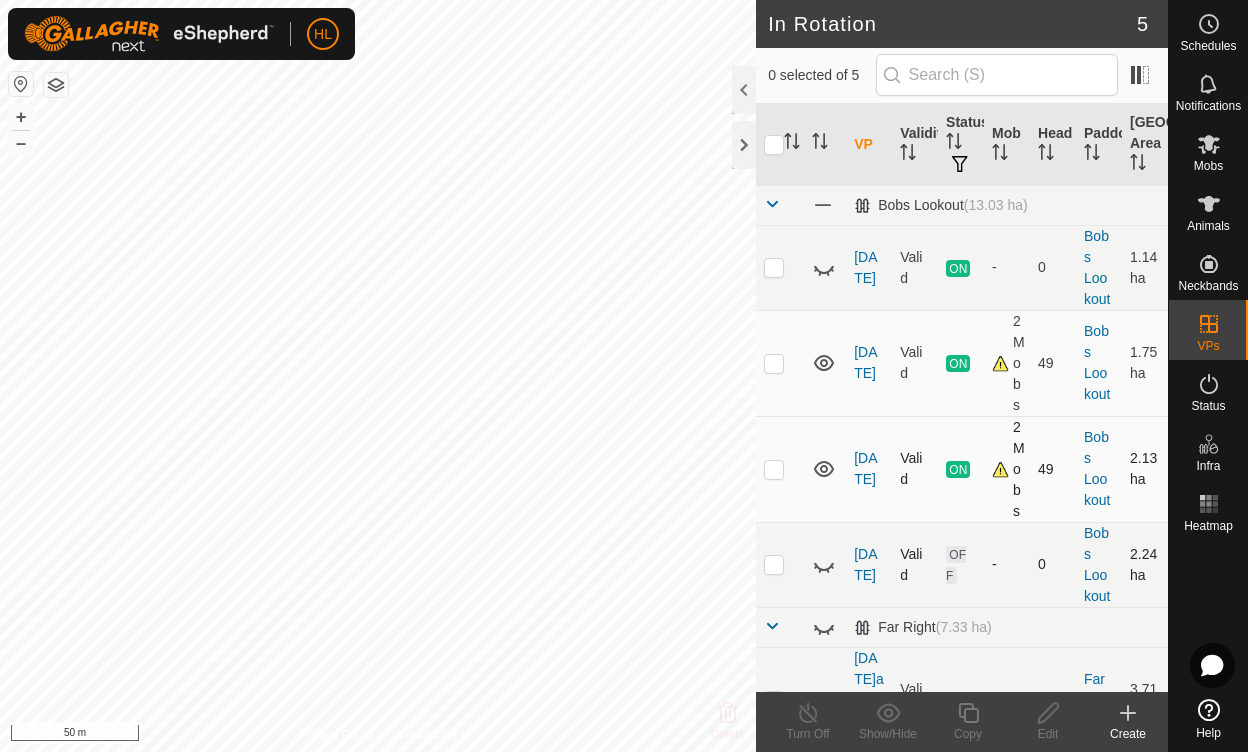 click 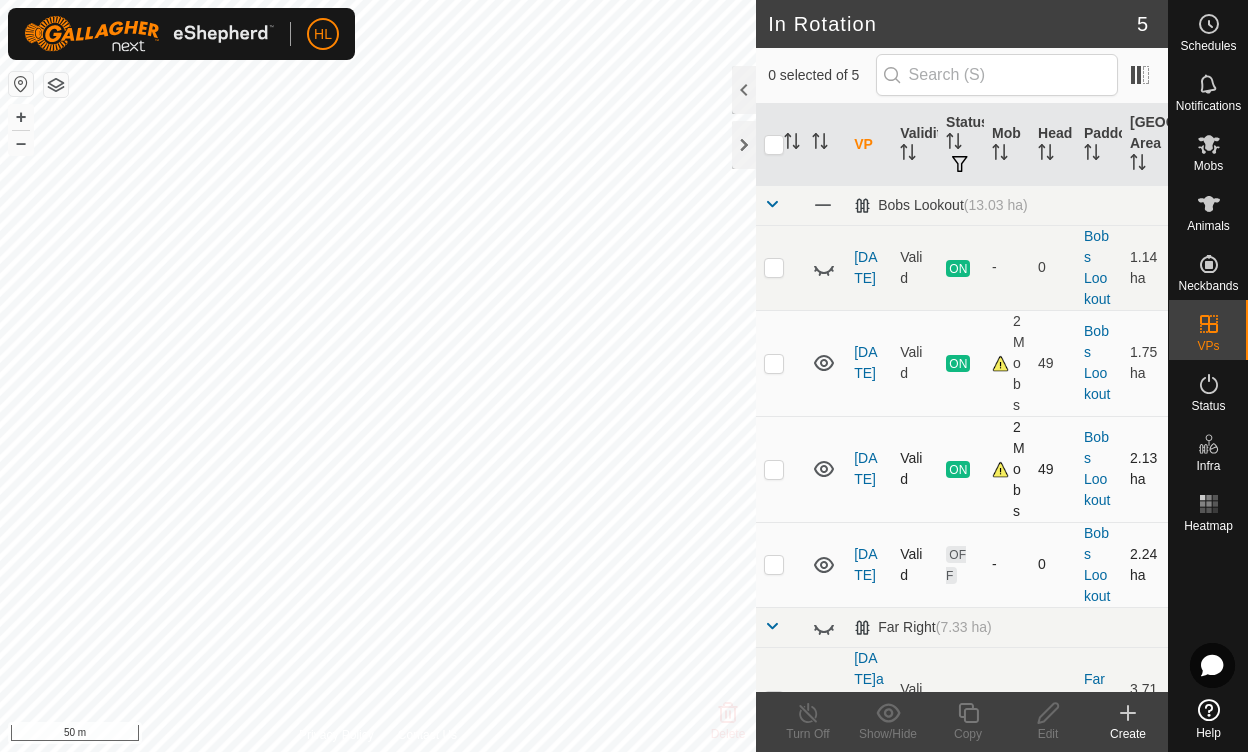 click 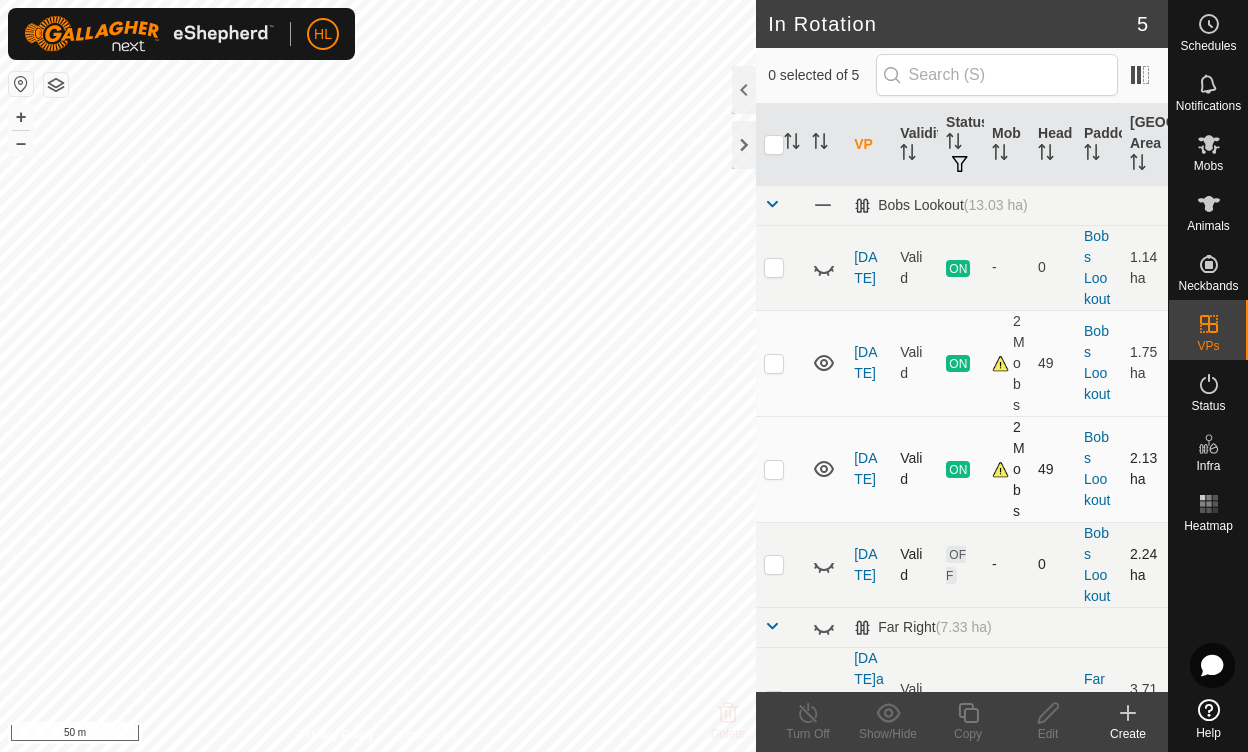 click 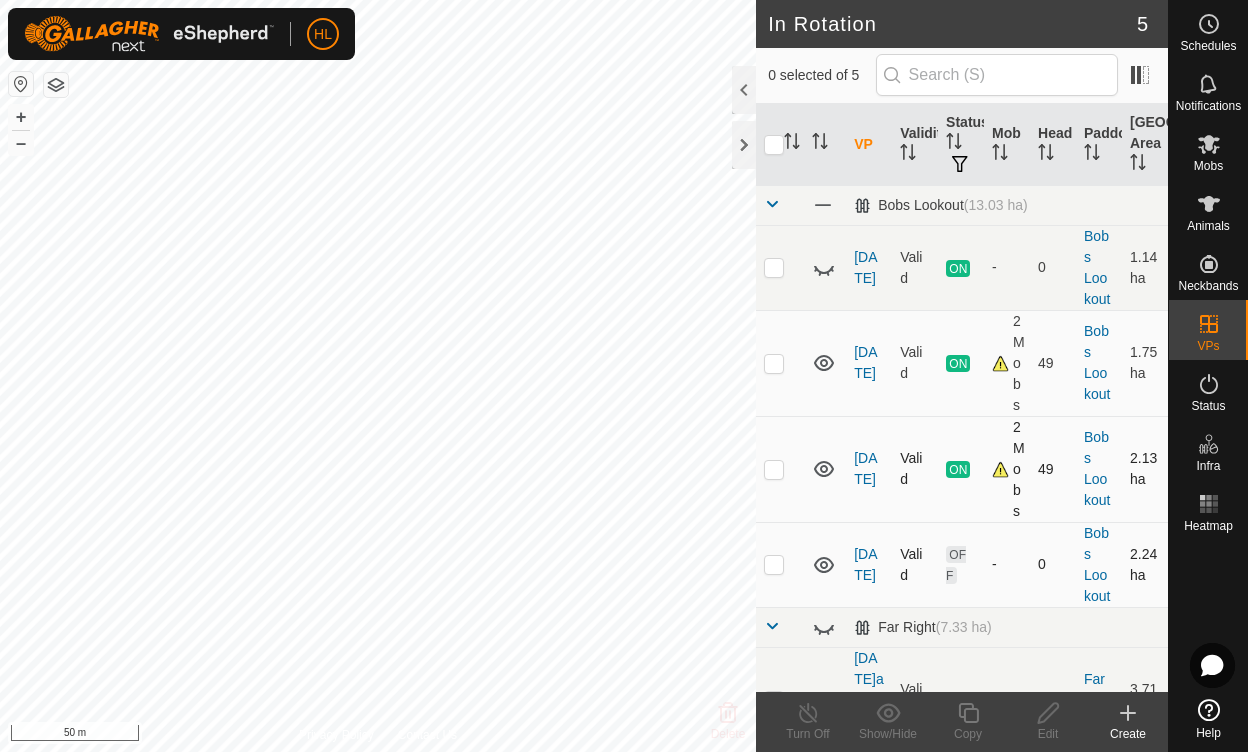 click 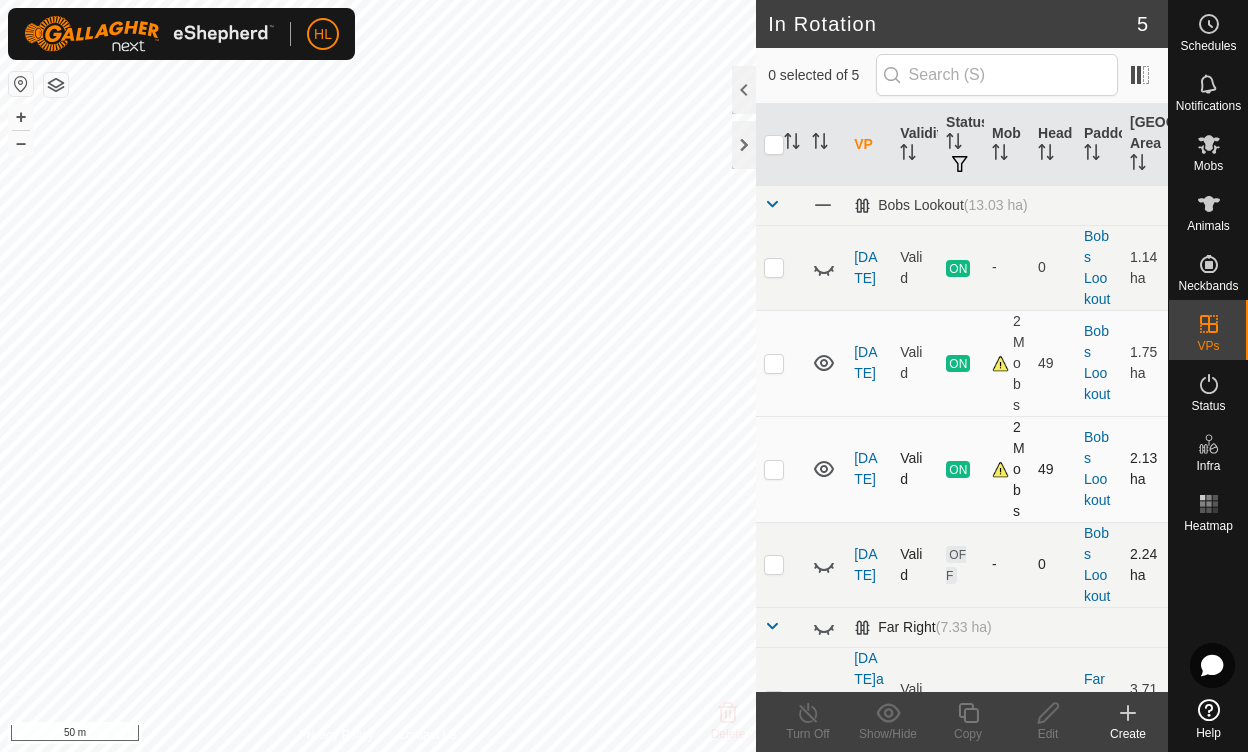 click at bounding box center [772, 626] 